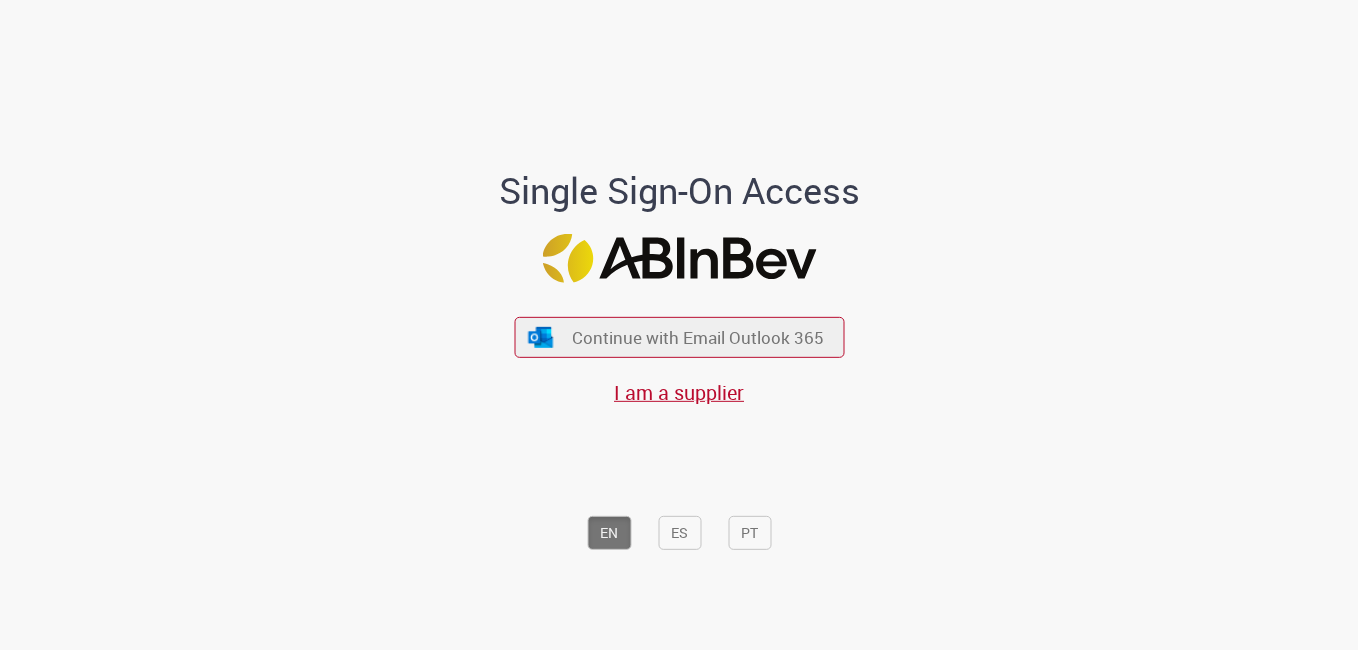 scroll, scrollTop: 0, scrollLeft: 0, axis: both 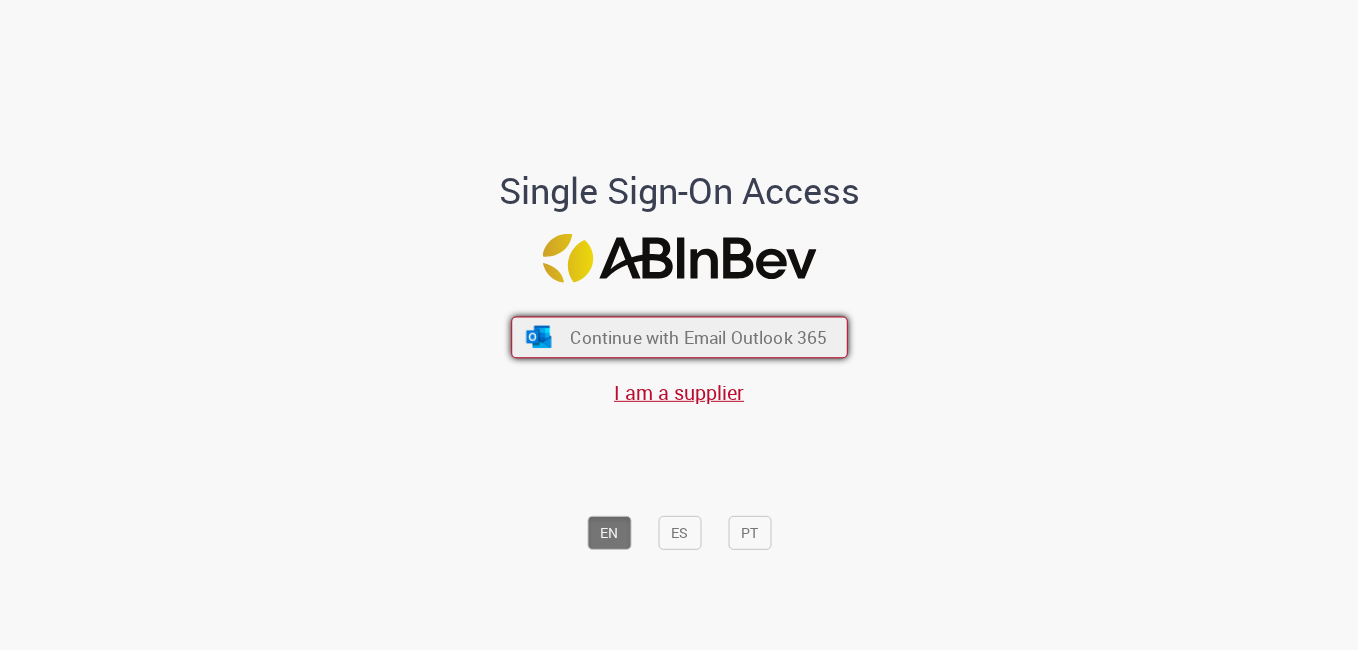 click on "Continue with Email Outlook 365" at bounding box center [698, 337] 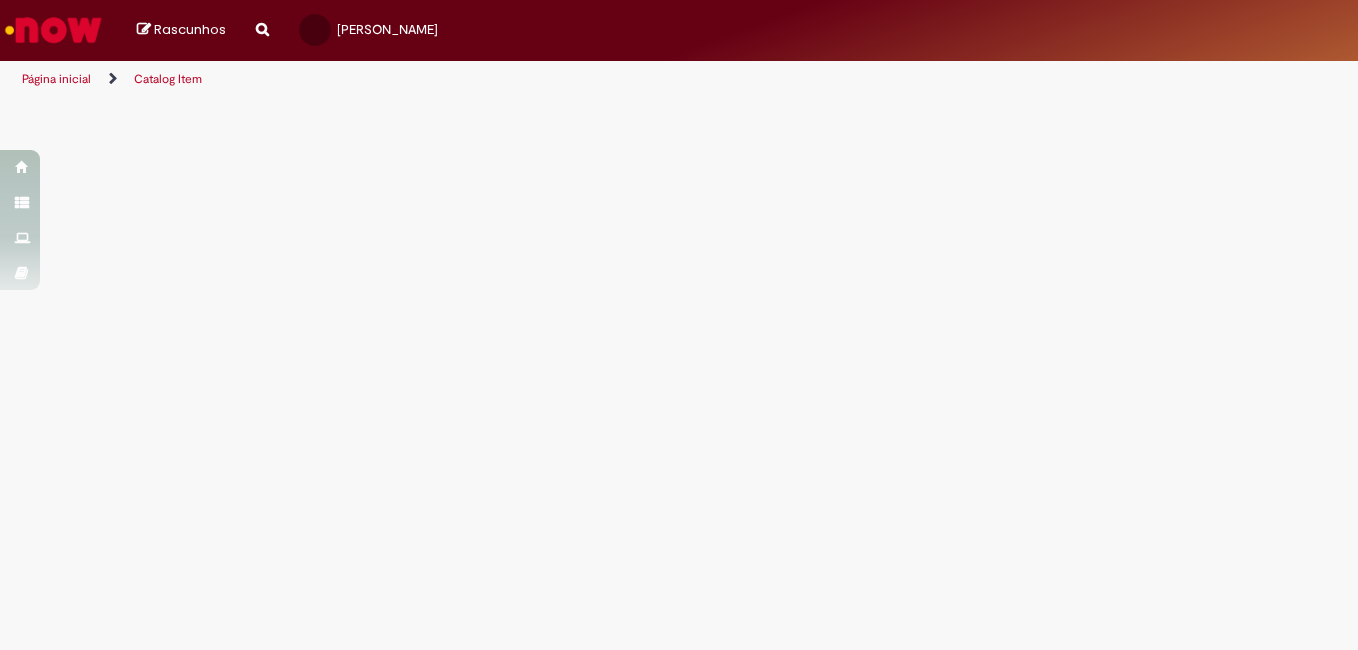 scroll, scrollTop: 0, scrollLeft: 0, axis: both 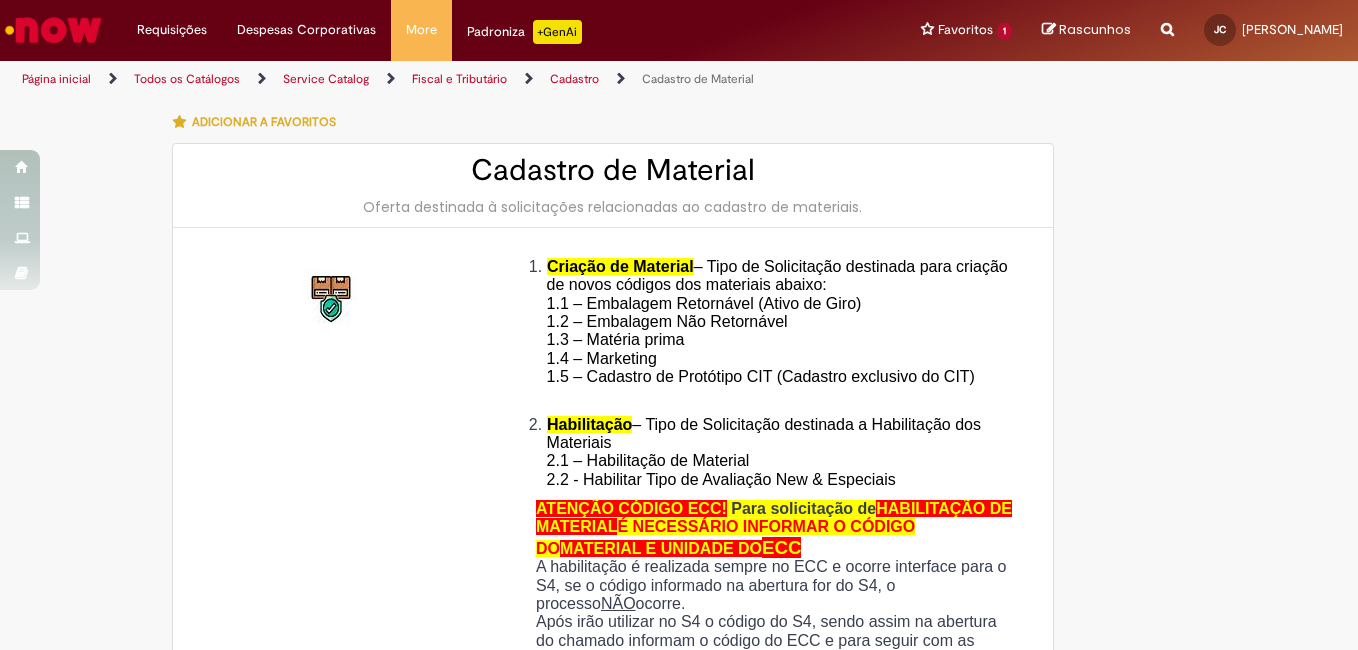 type on "**********" 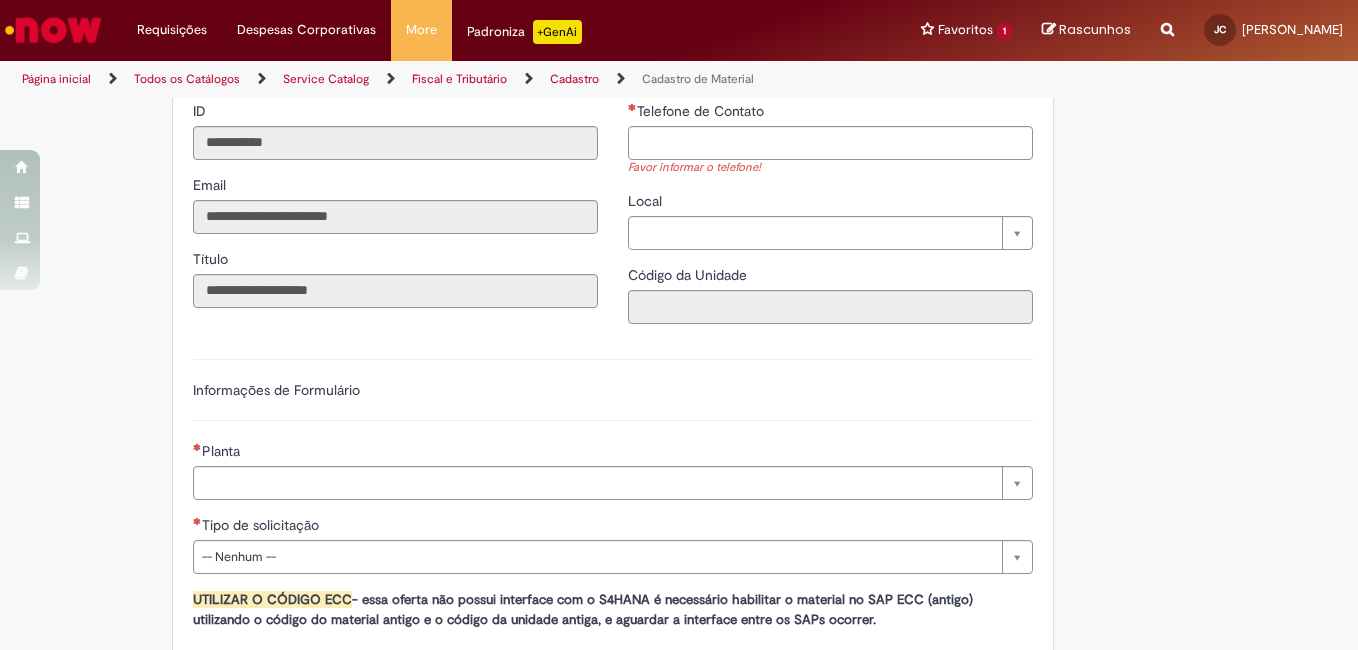 scroll, scrollTop: 1200, scrollLeft: 0, axis: vertical 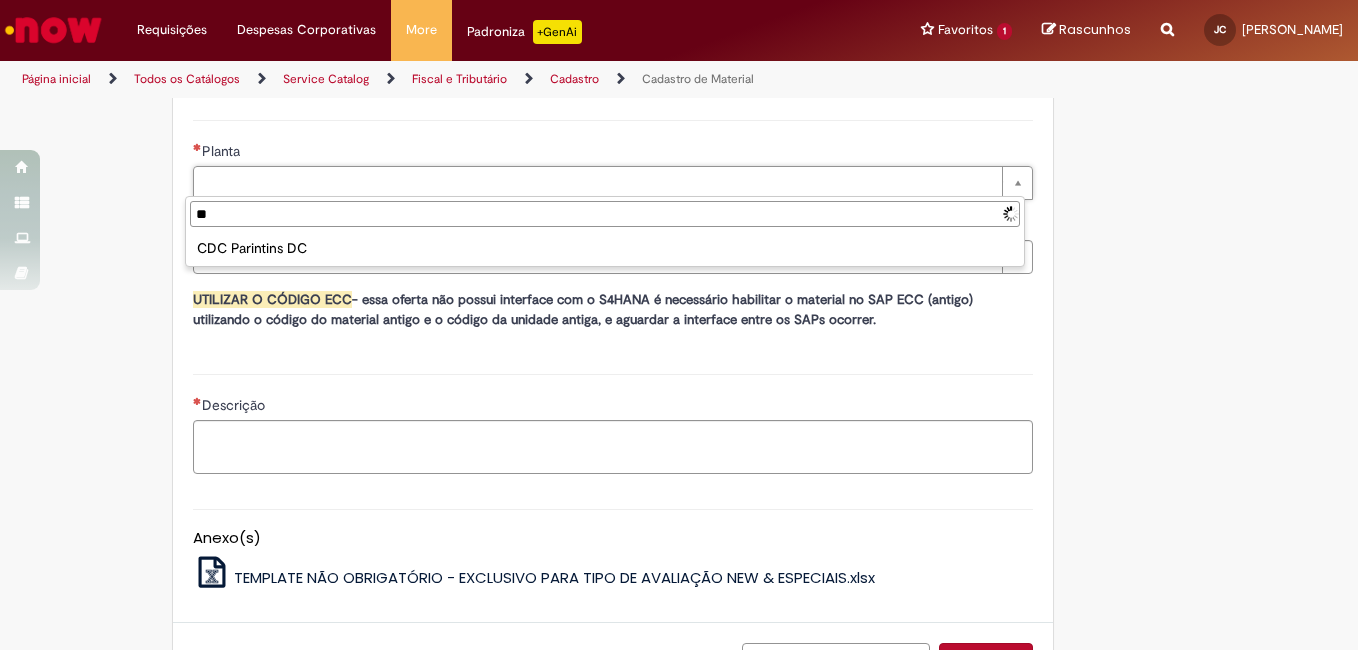 type on "*" 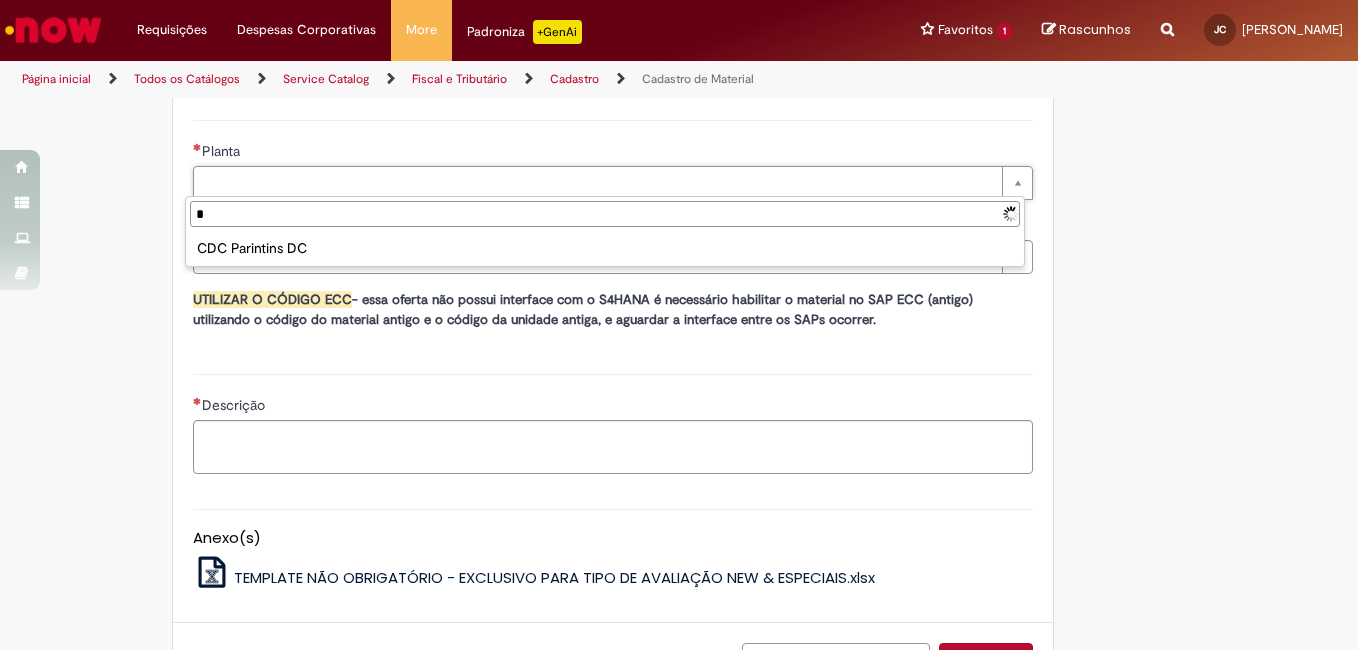 type 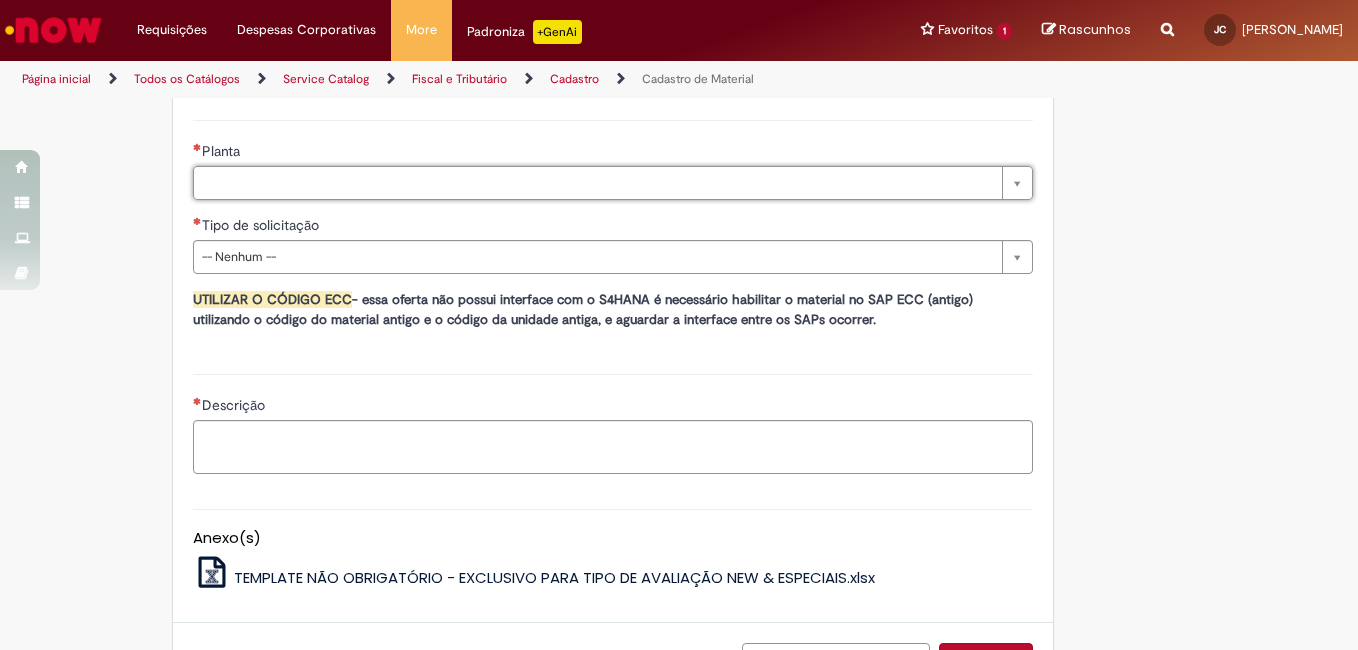 type on "*" 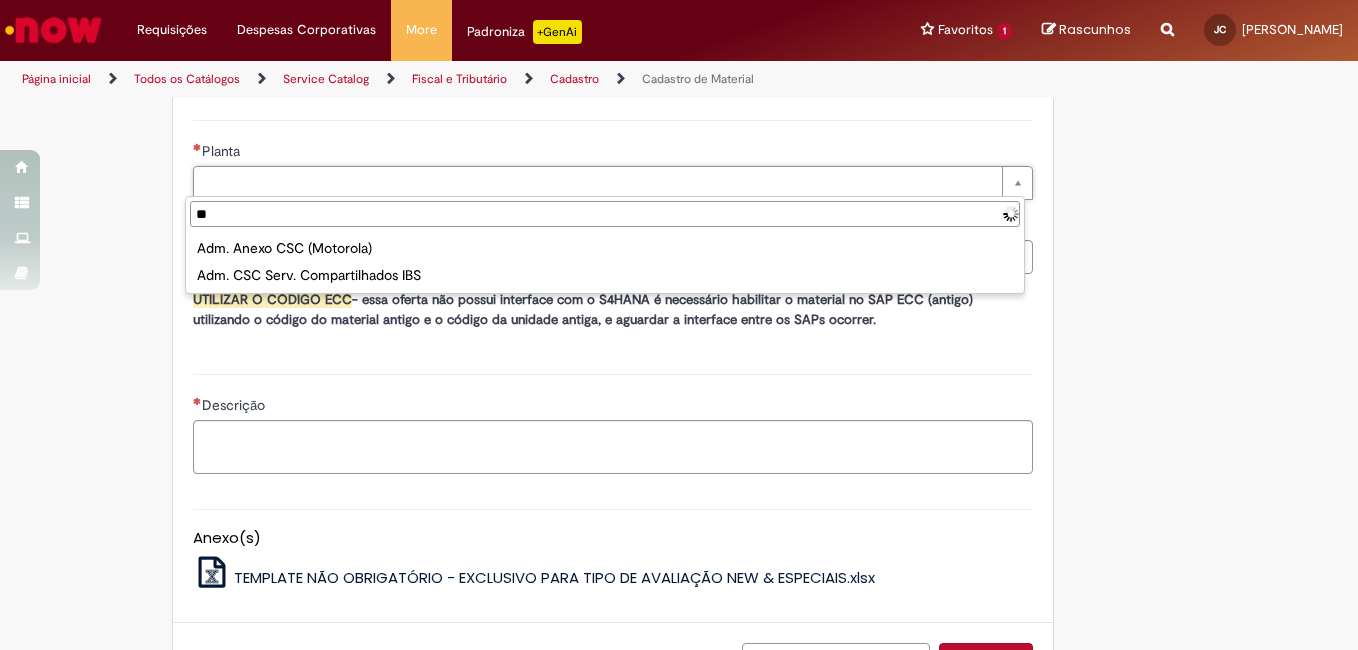 type on "*" 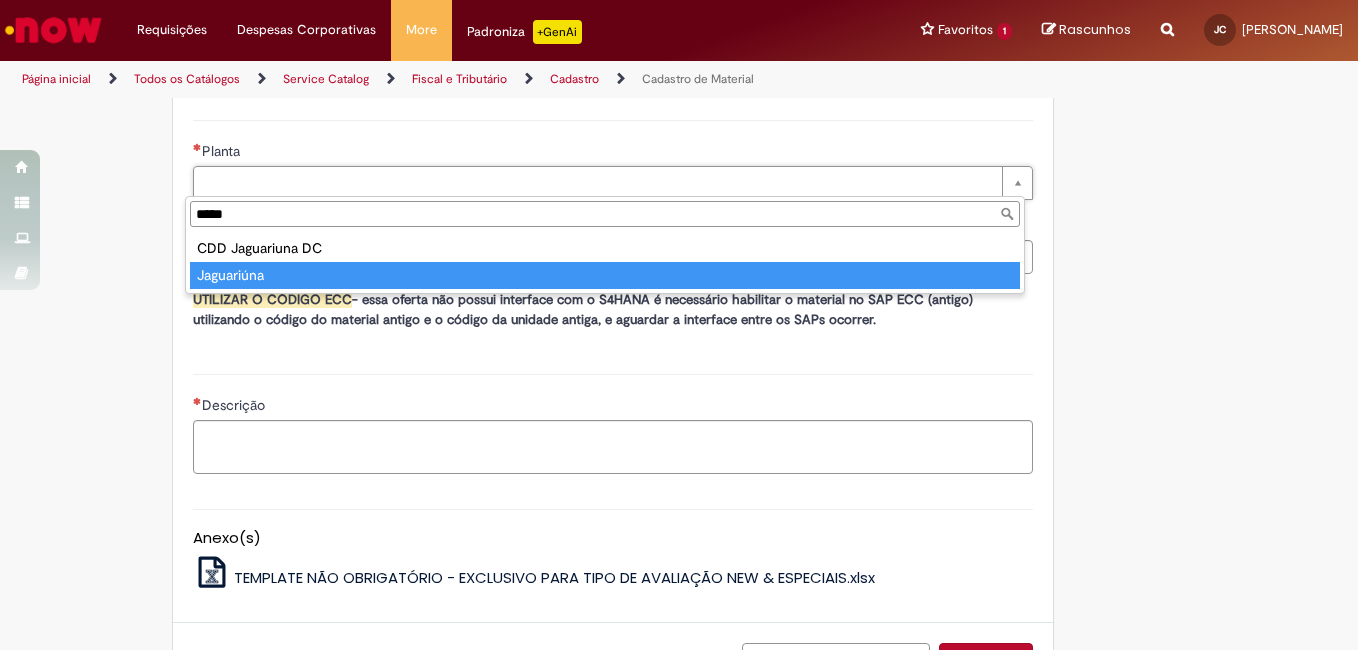 type on "*****" 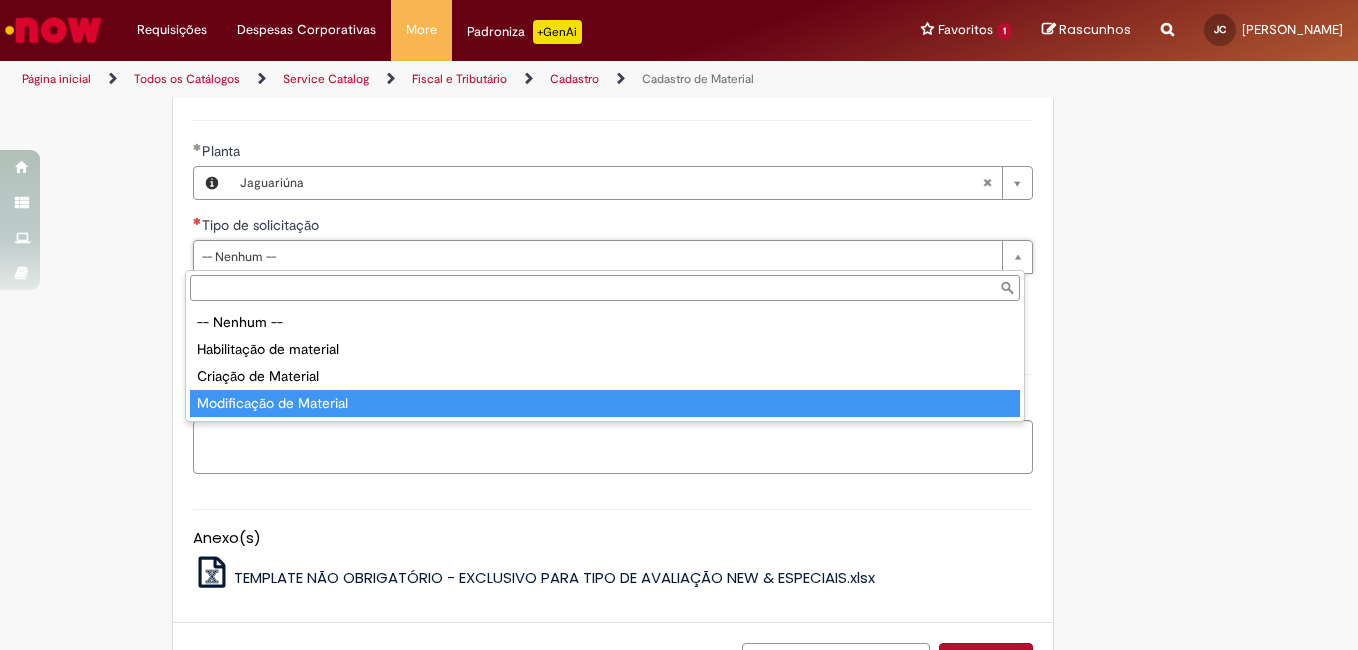 type on "**********" 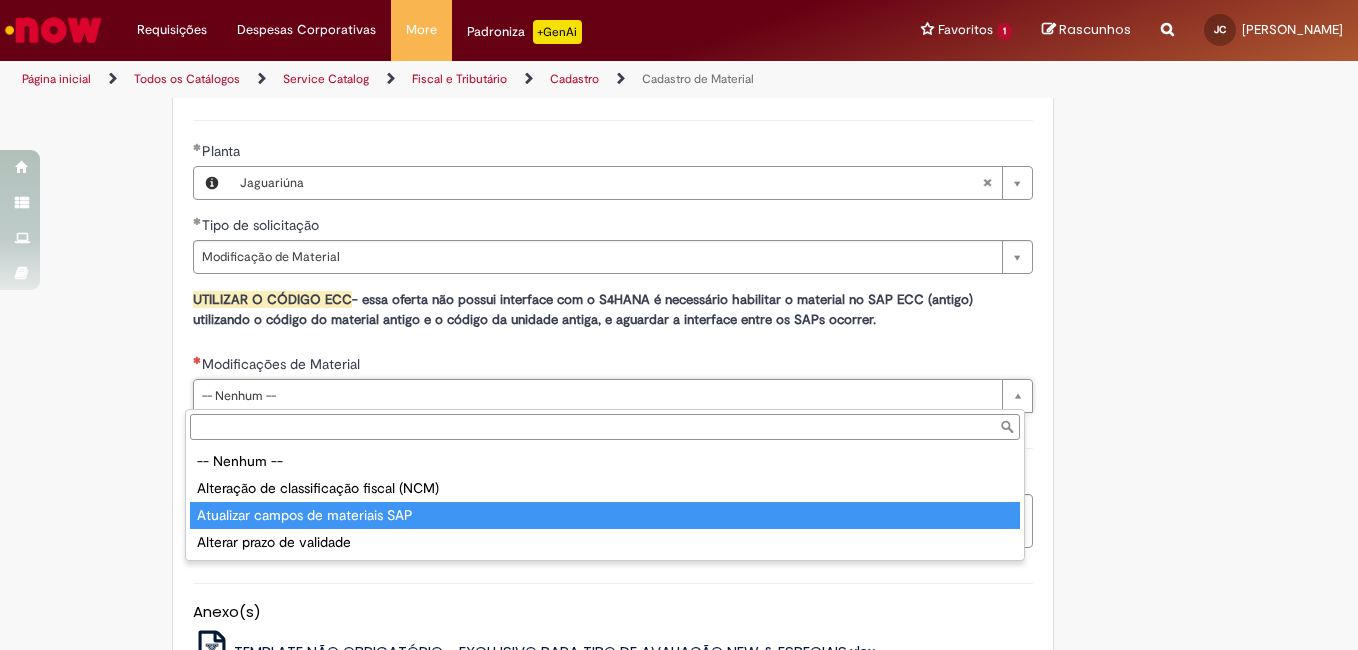 type on "**********" 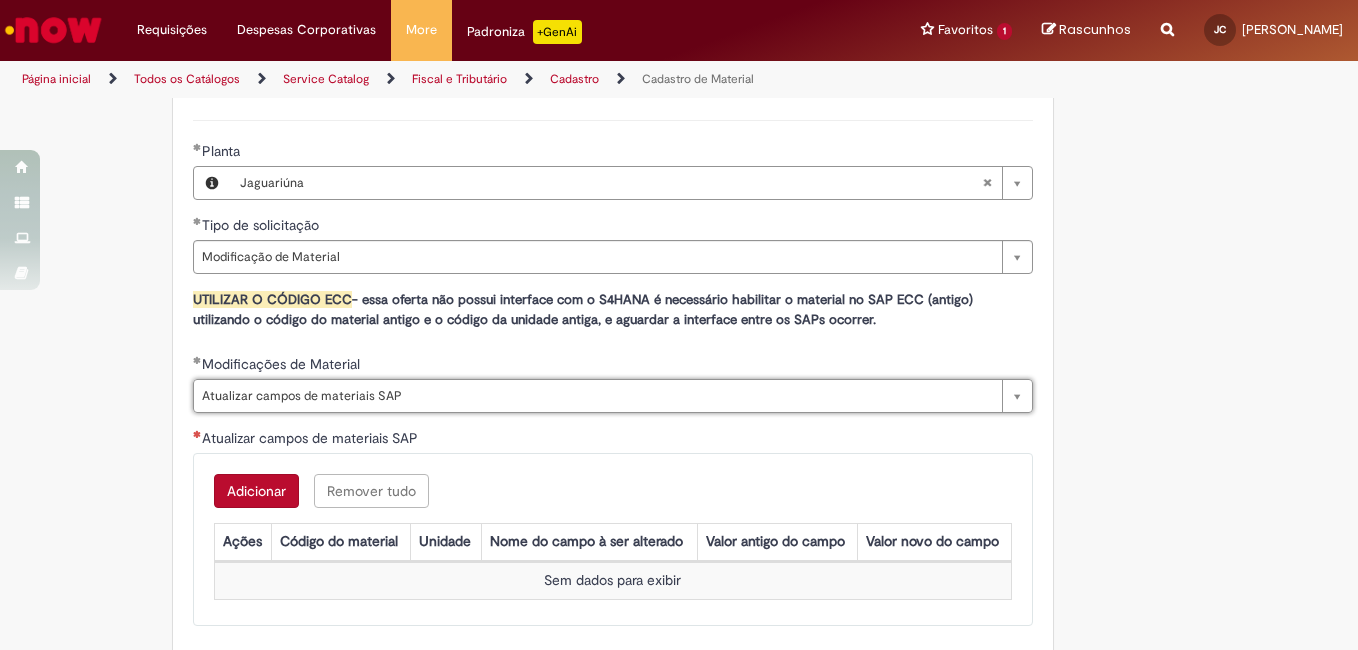 scroll, scrollTop: 1400, scrollLeft: 0, axis: vertical 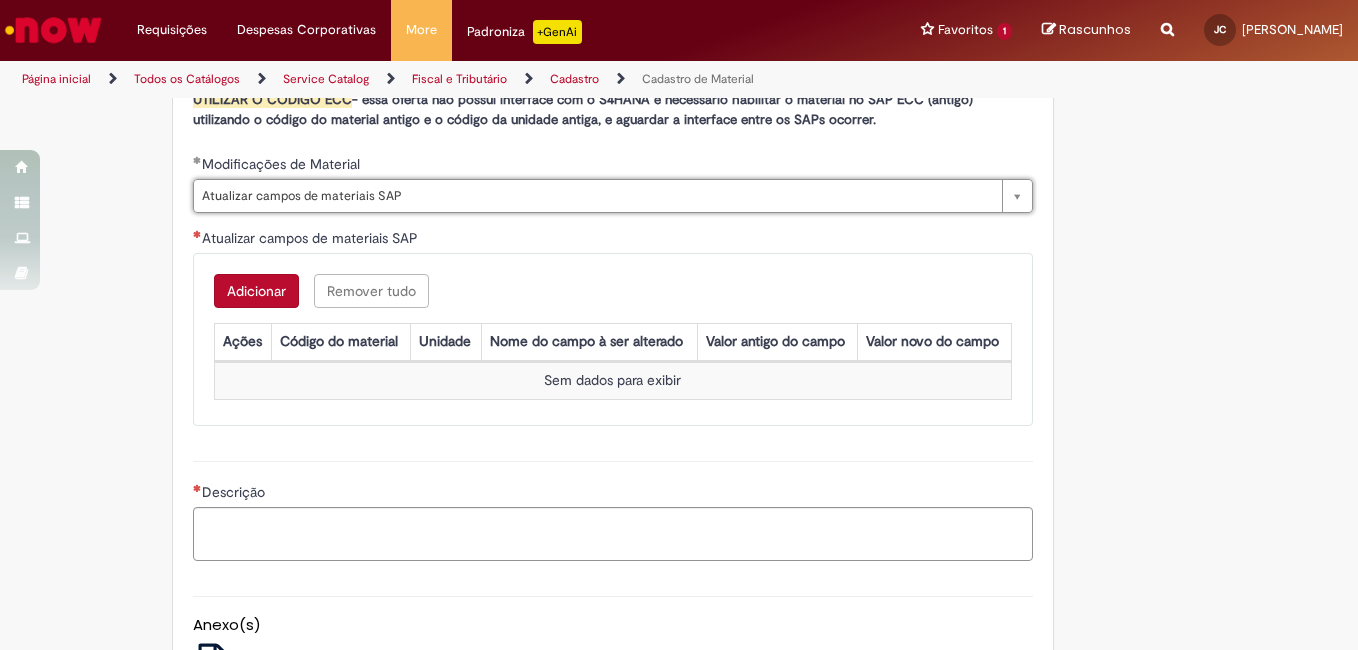 click on "Adicionar" at bounding box center [256, 291] 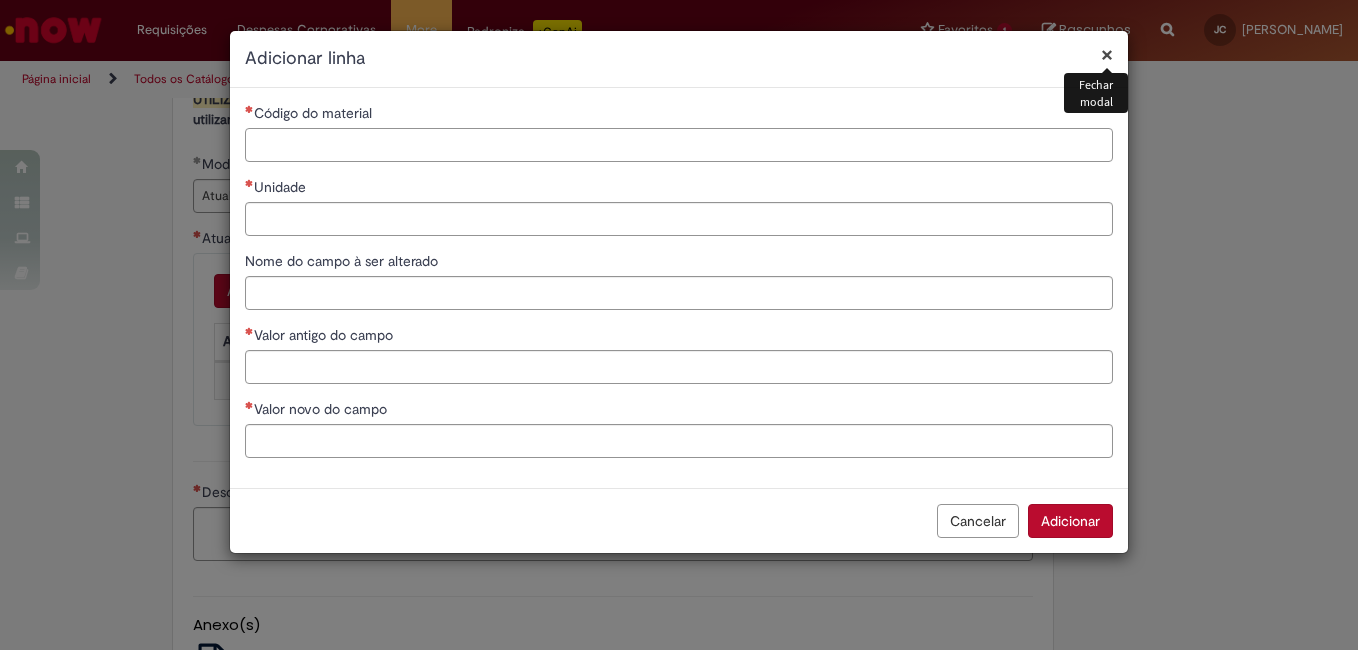 click on "Código do material" at bounding box center [679, 145] 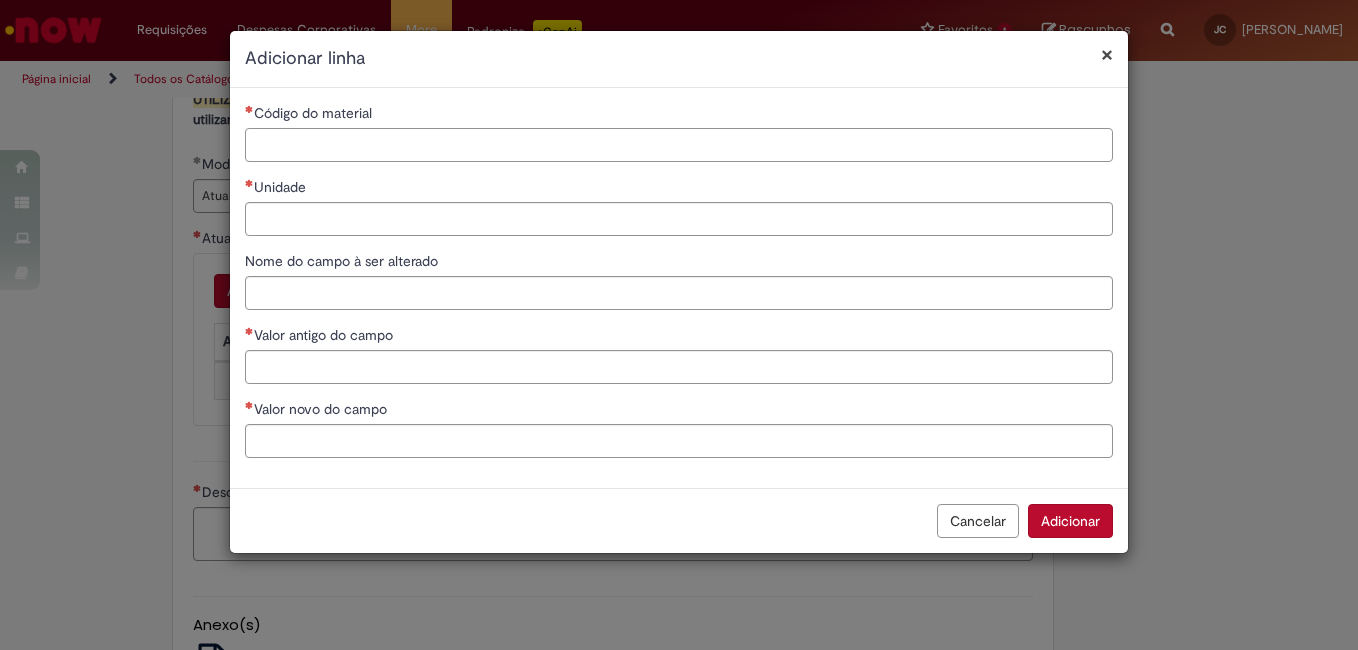 paste on "********" 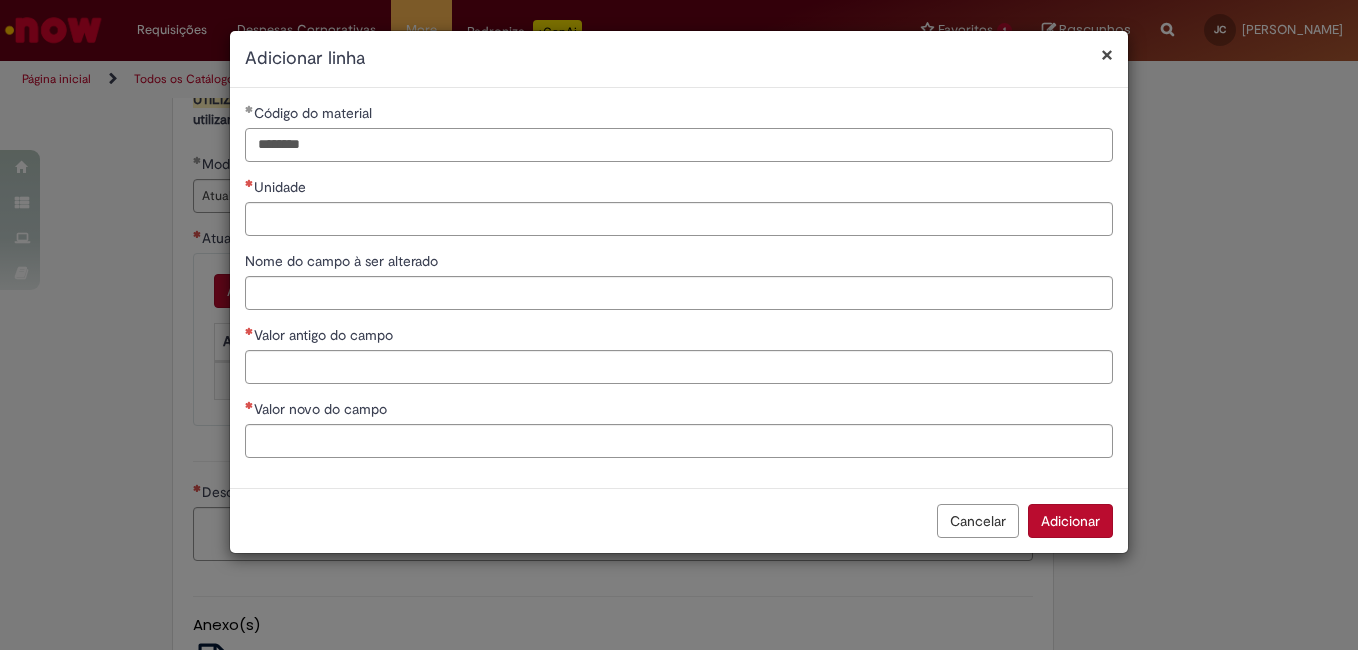 type on "********" 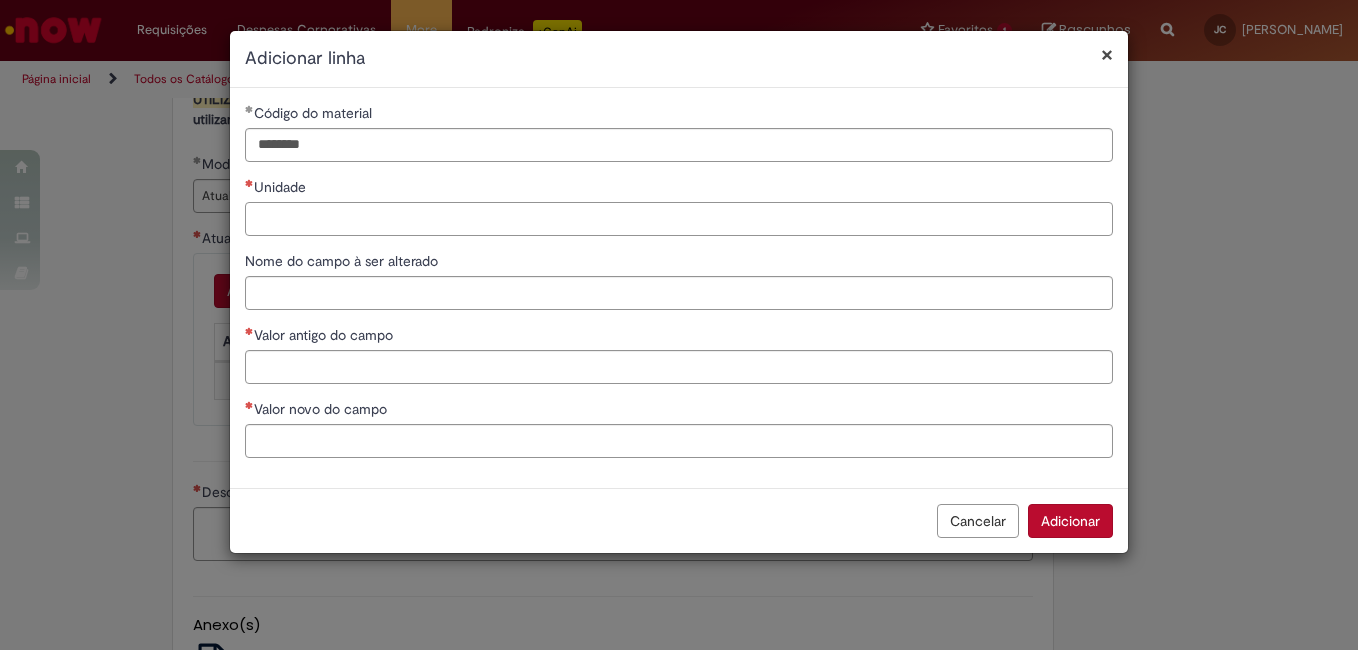 click on "Unidade" at bounding box center [679, 219] 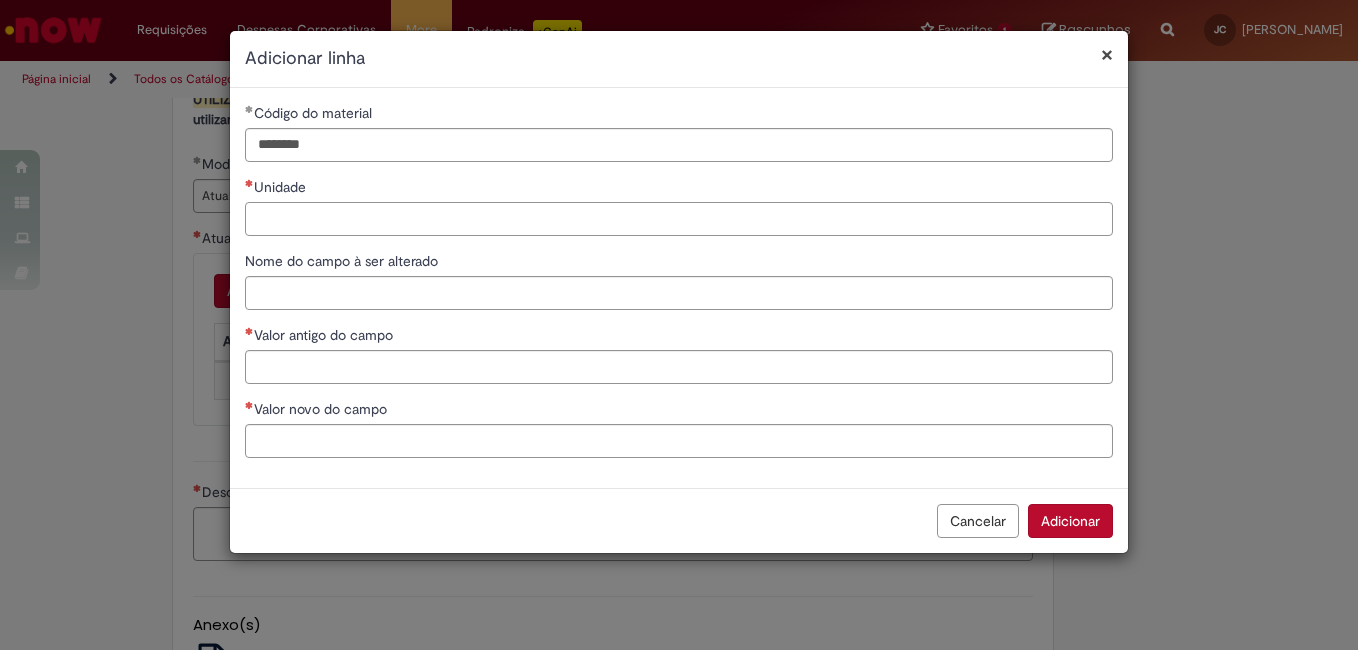 paste on "****" 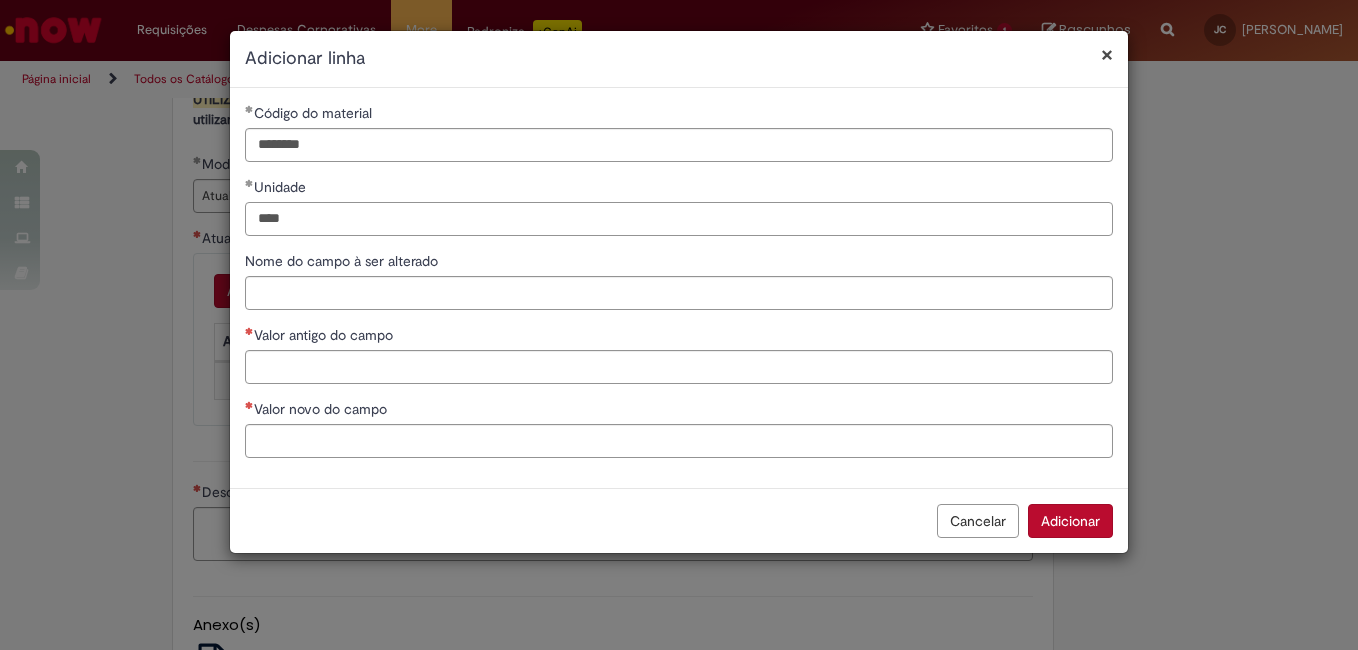 type on "****" 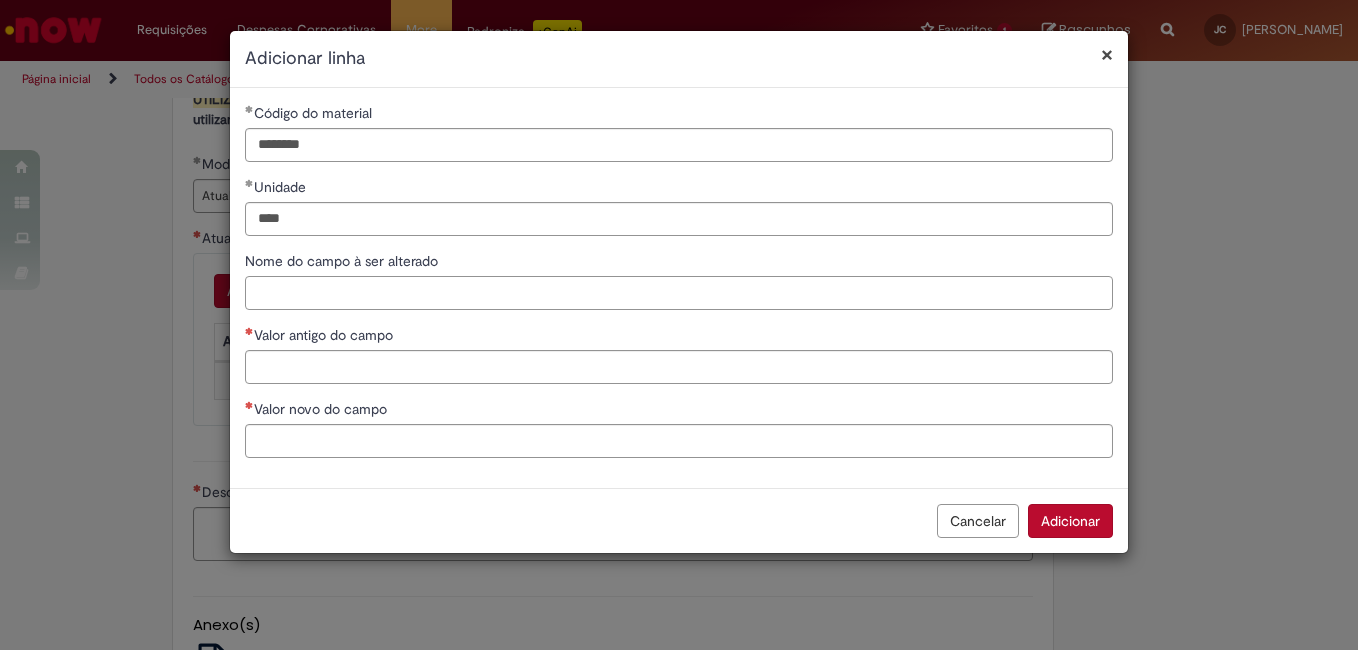 click on "Nome do campo à ser alterado" at bounding box center [679, 293] 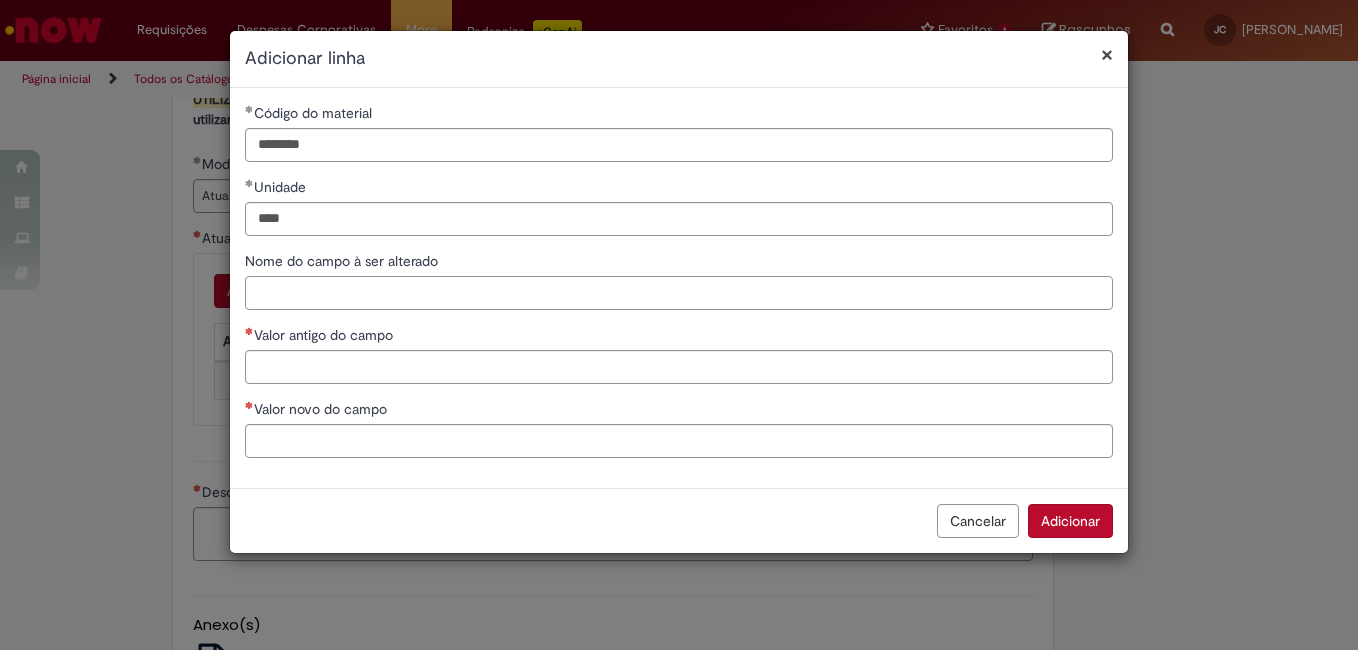 type on "*" 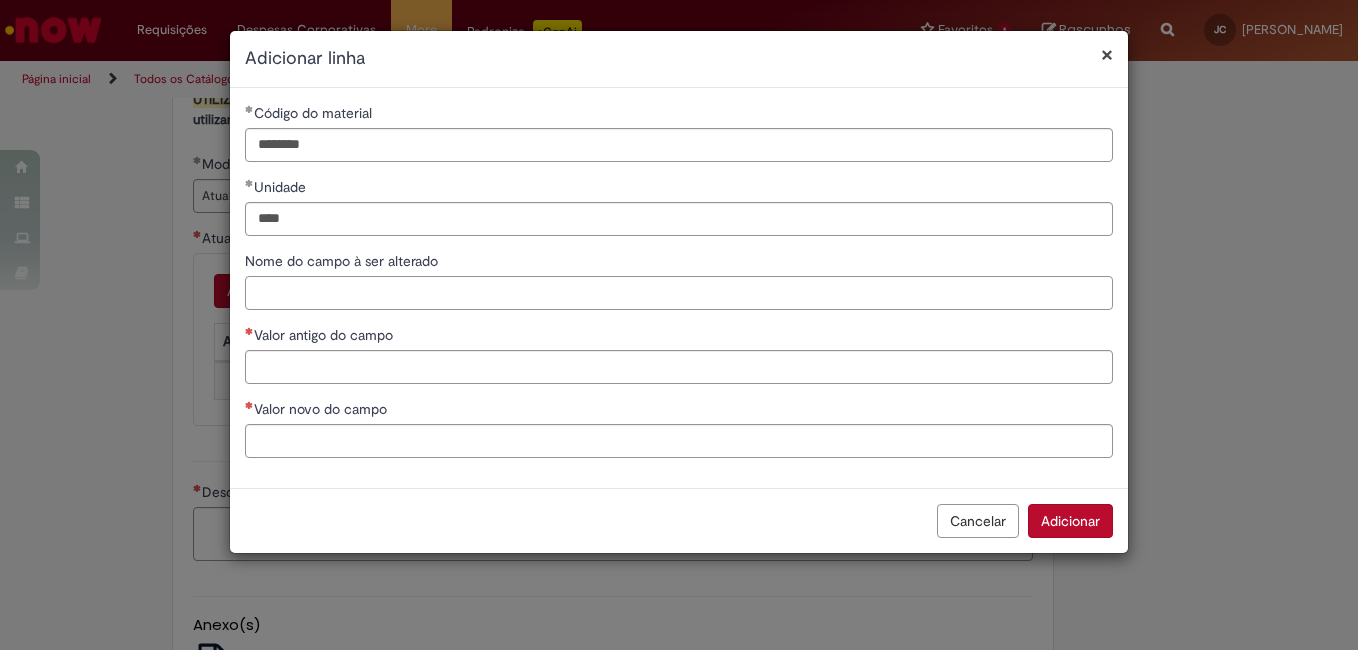 type on "*" 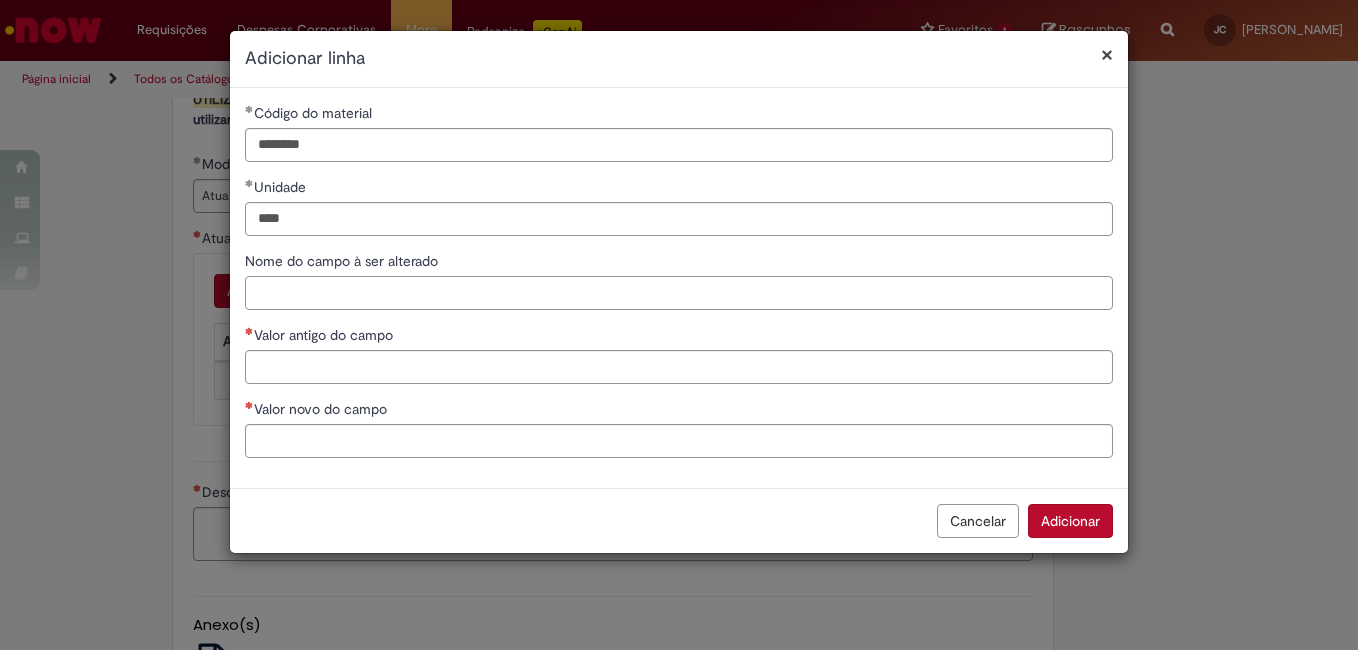paste on "**********" 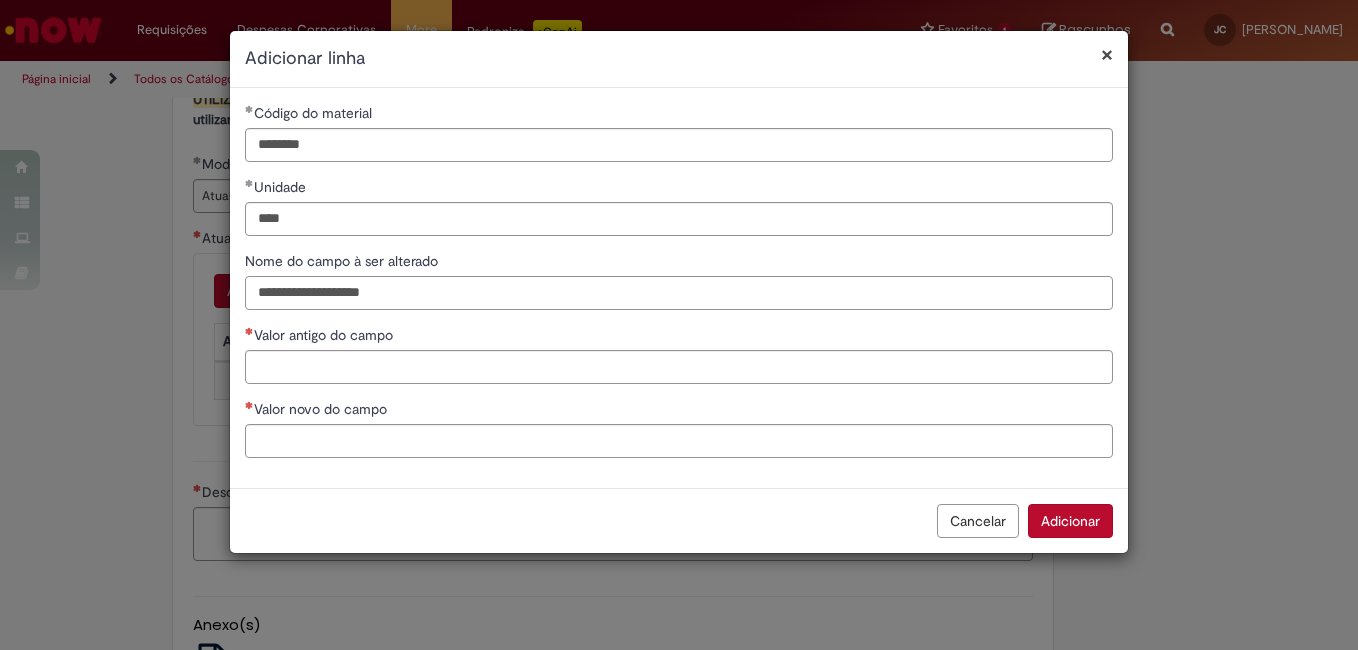 type on "**********" 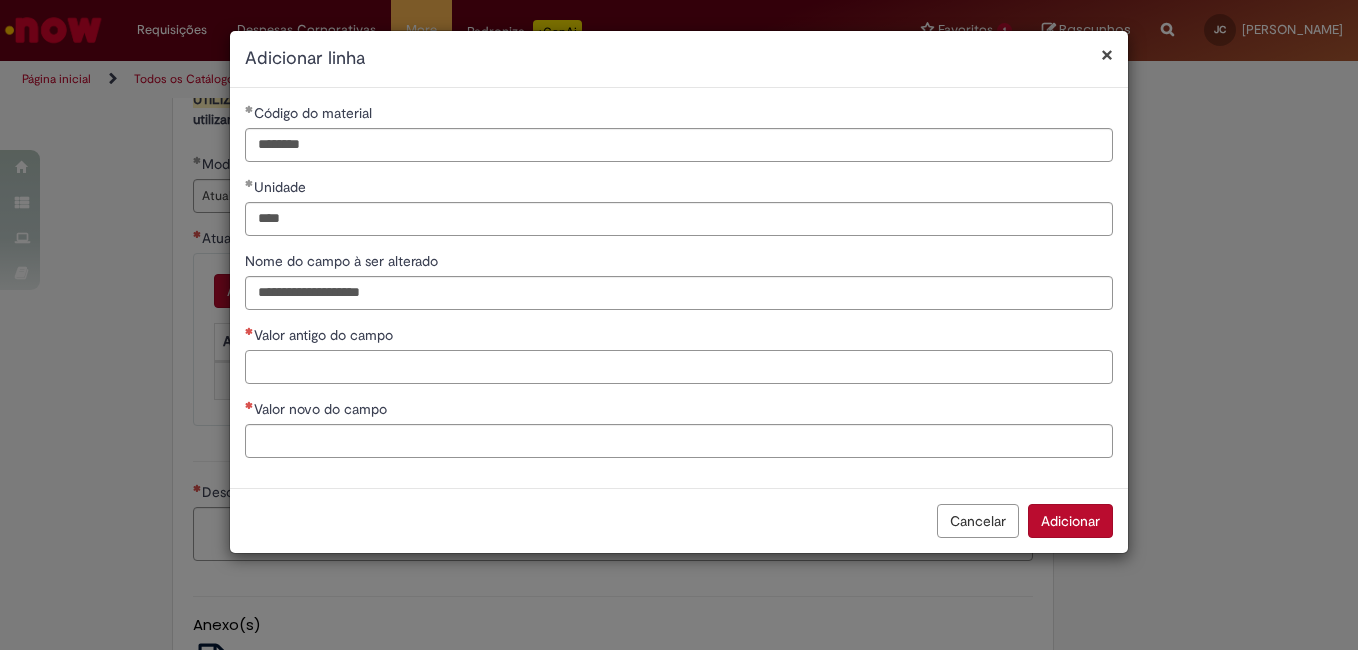 click on "Valor antigo do campo" at bounding box center (679, 367) 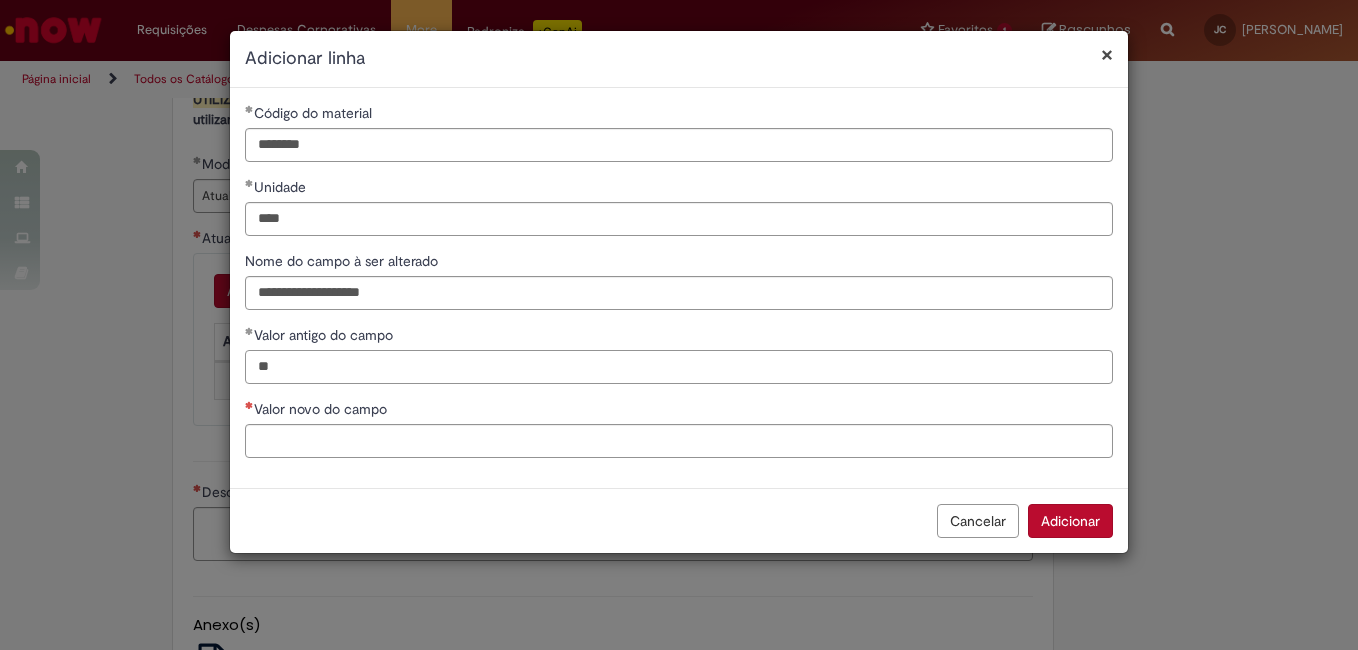 type on "**" 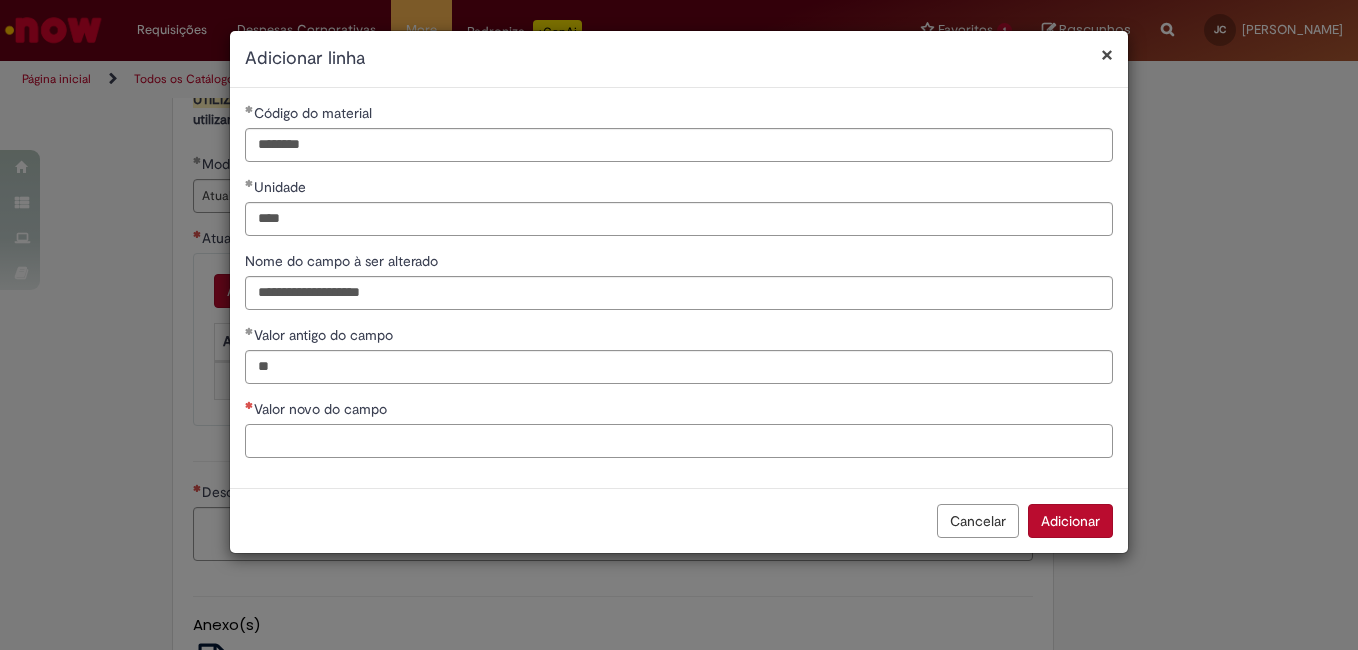click on "Valor novo do campo" at bounding box center [679, 441] 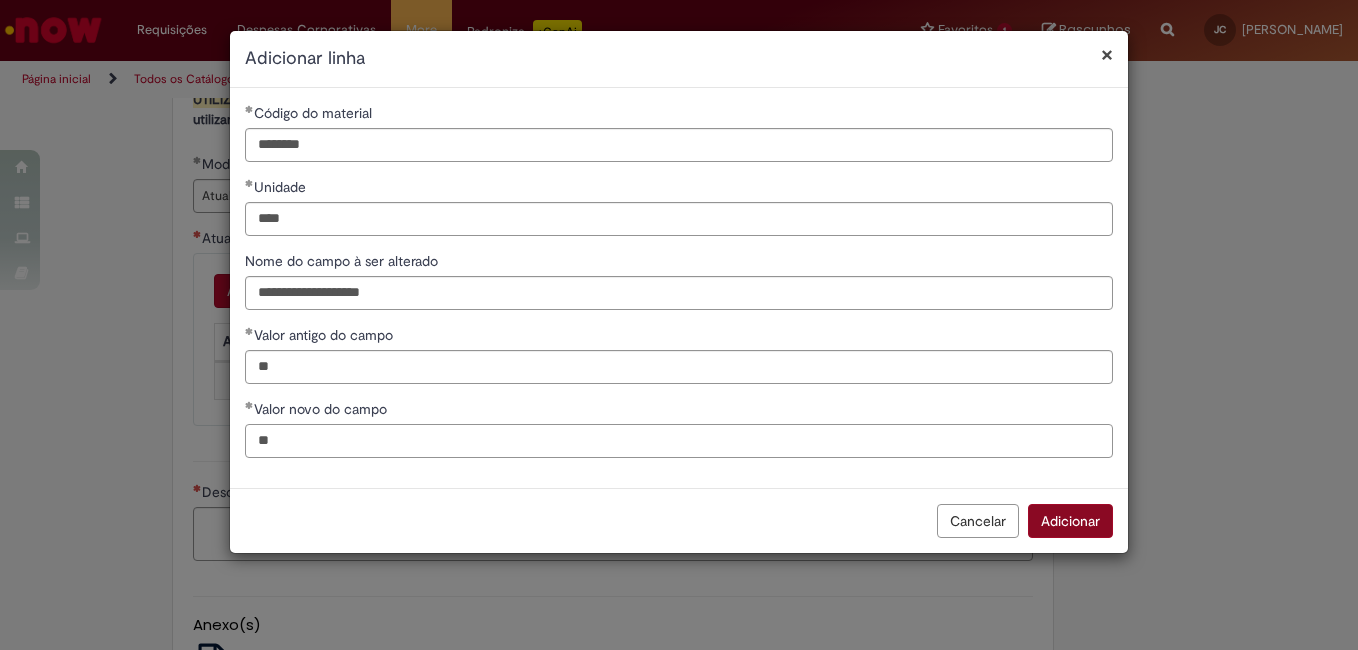 type on "**" 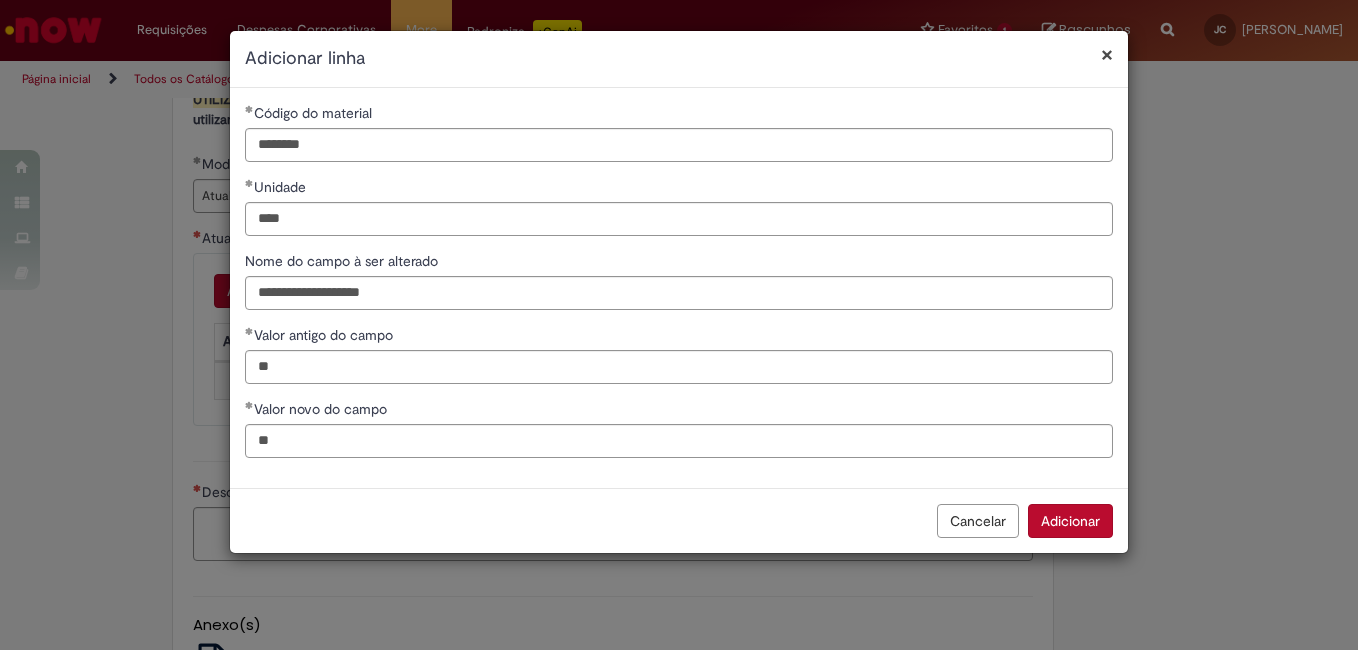 click on "Adicionar" at bounding box center (1070, 521) 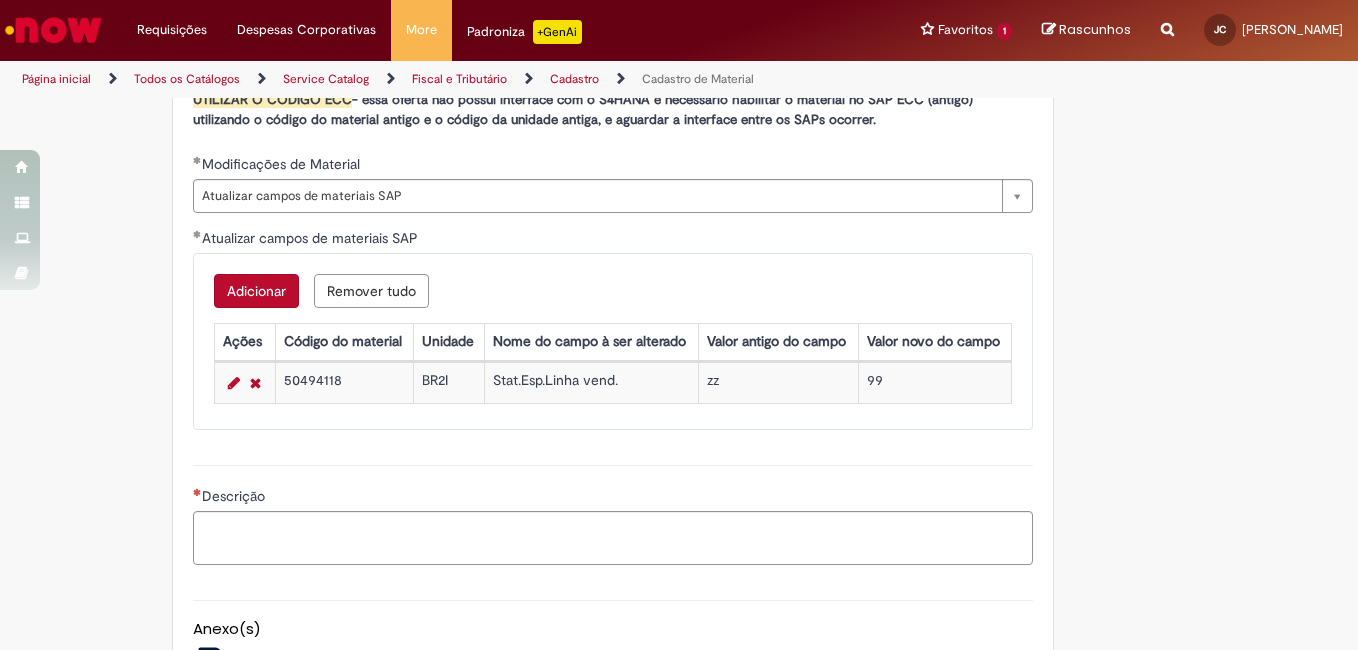scroll, scrollTop: 1500, scrollLeft: 0, axis: vertical 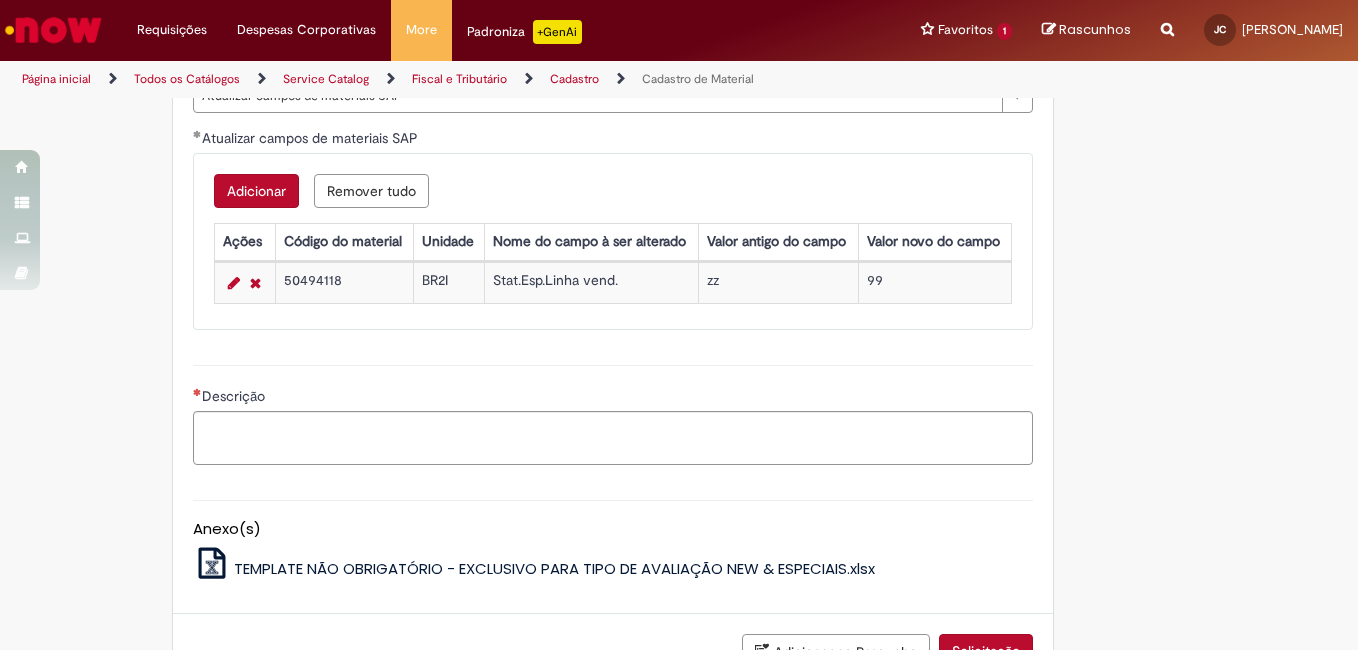 type 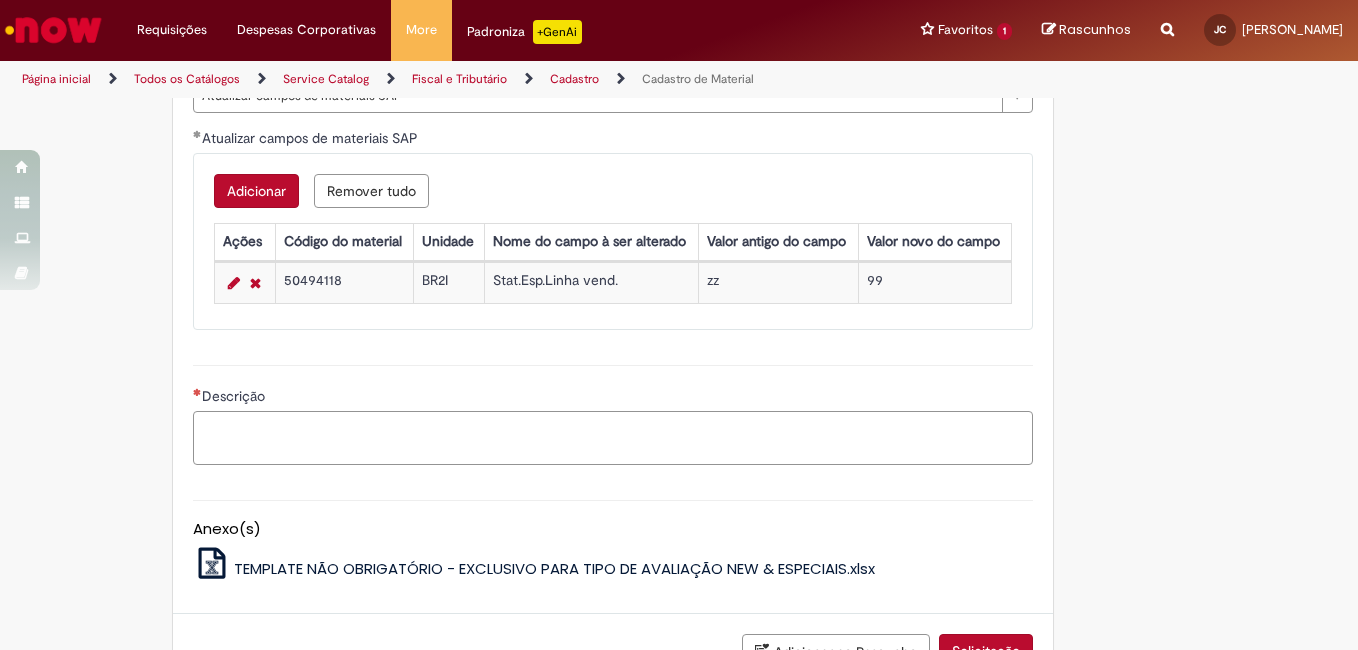 click on "Descrição" at bounding box center [613, 438] 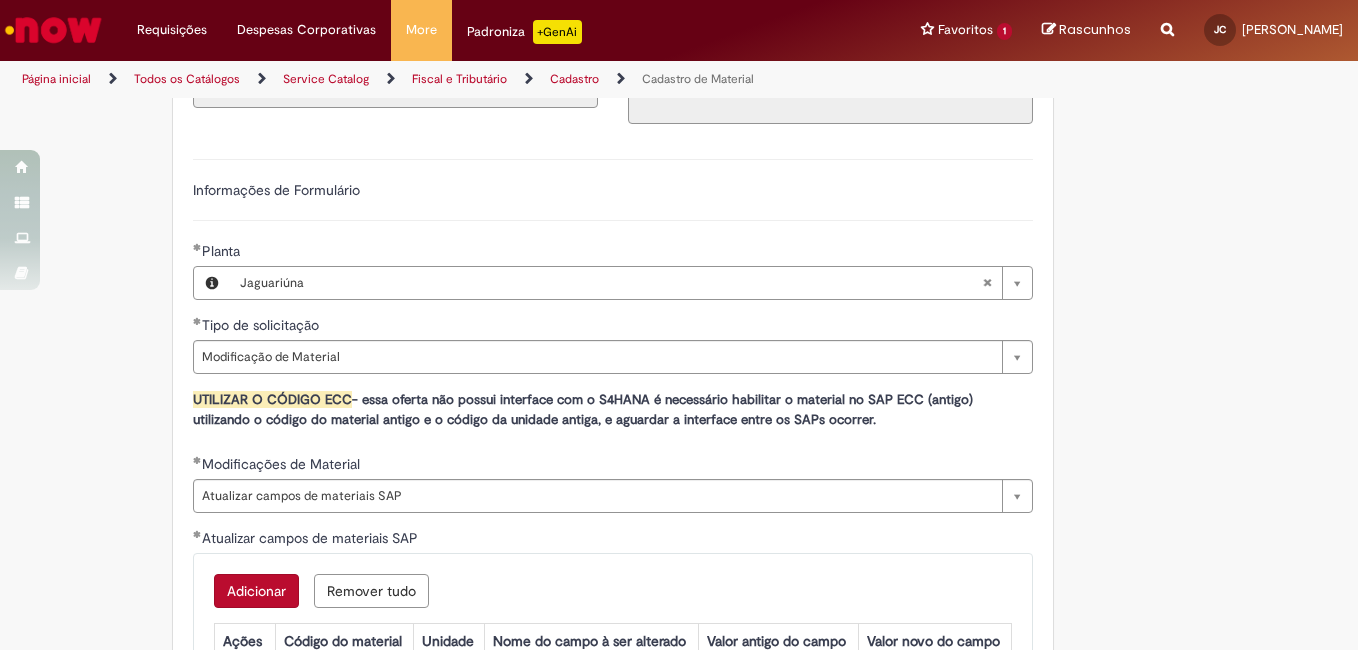 scroll, scrollTop: 1500, scrollLeft: 0, axis: vertical 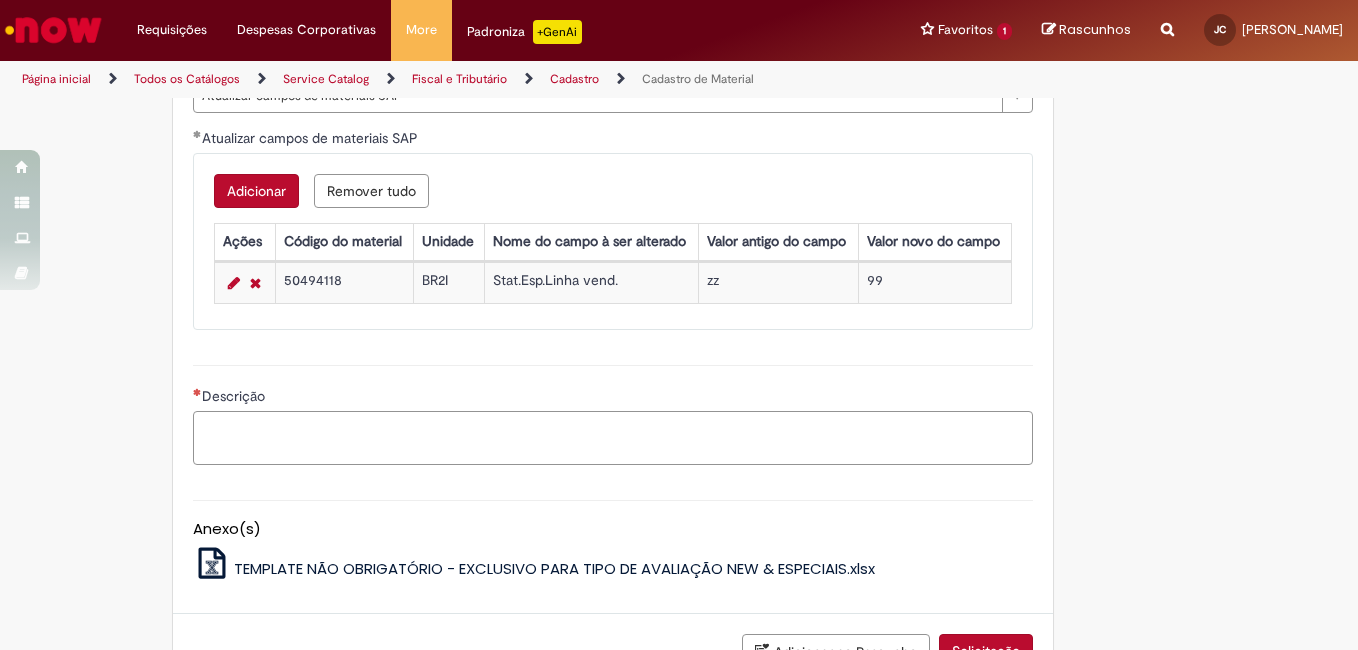 paste on "**********" 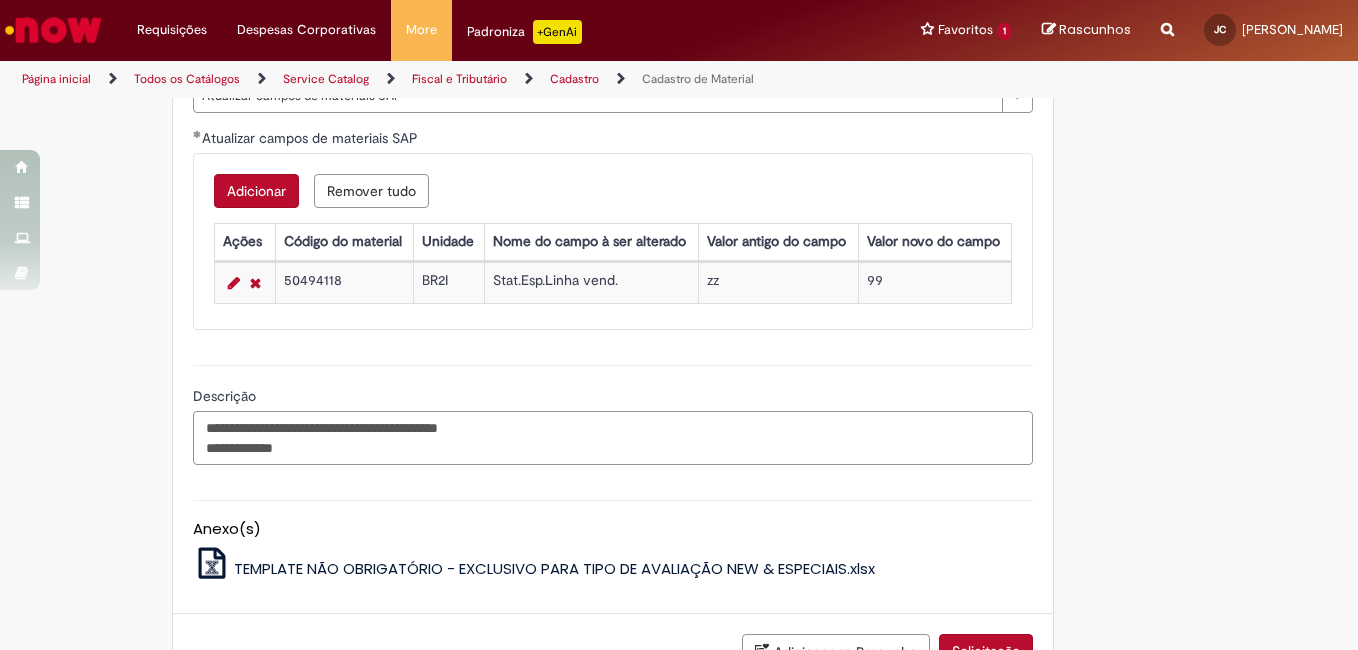 paste on "*********" 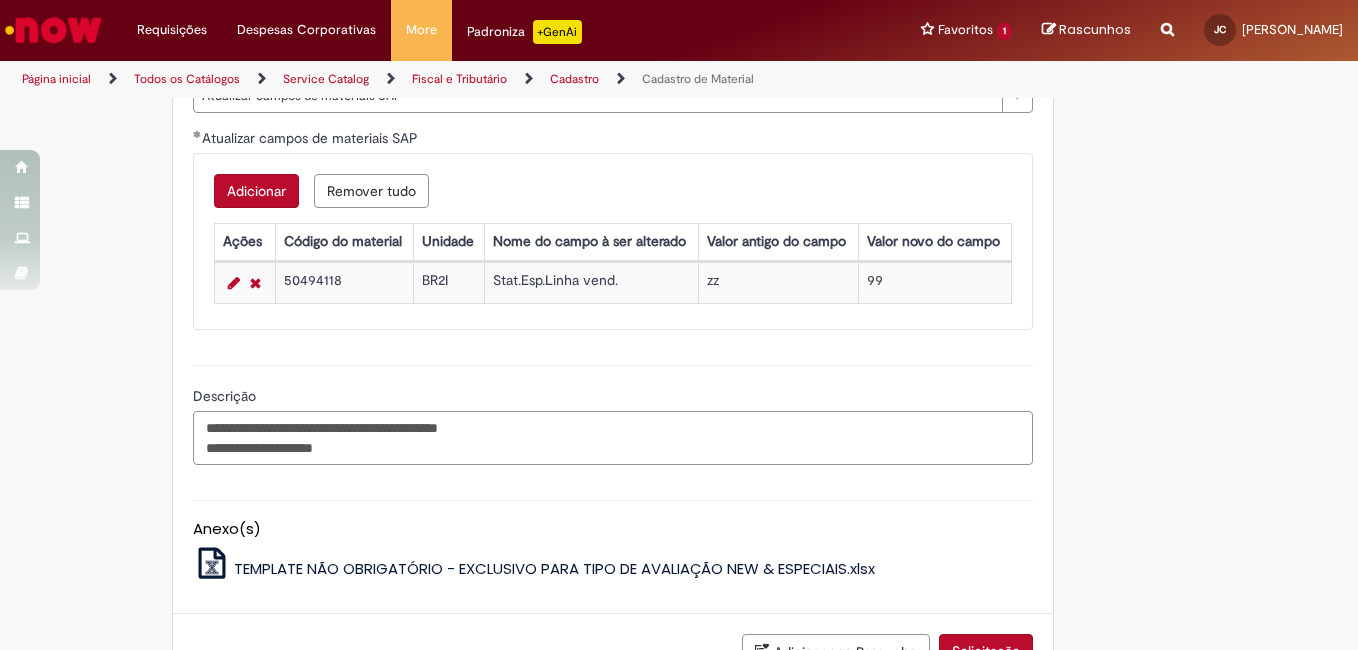 click on "**********" at bounding box center [613, 438] 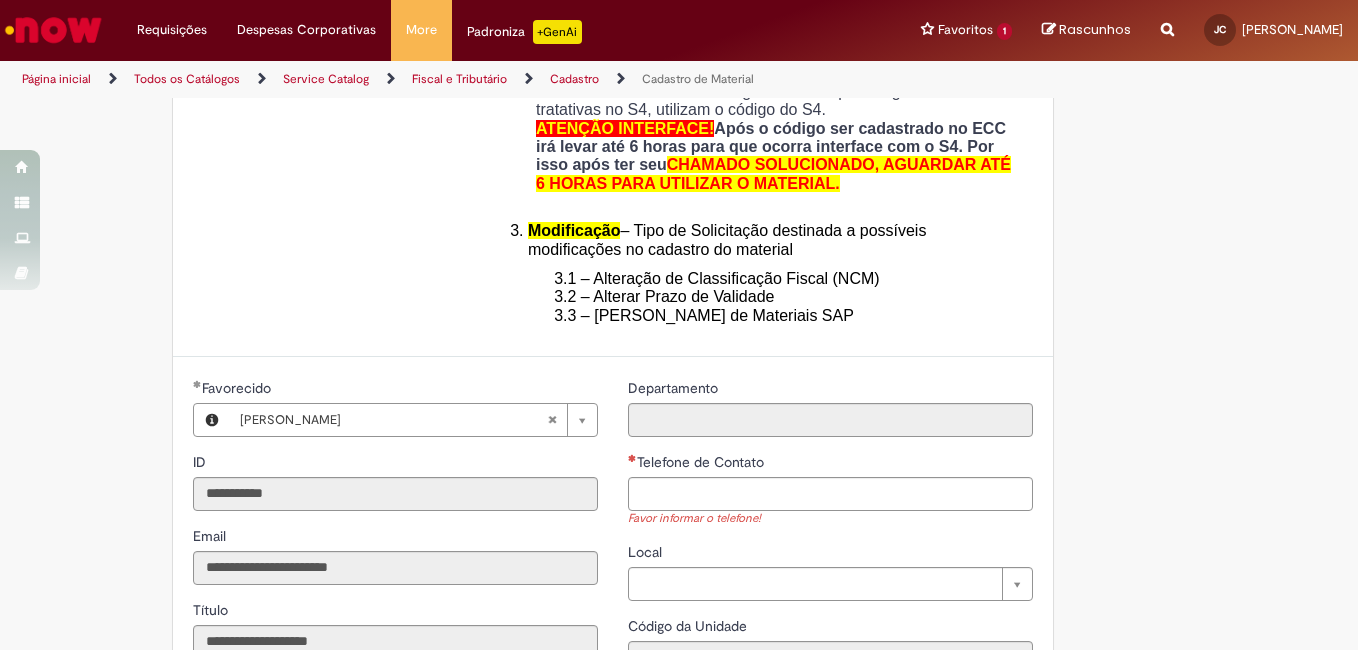 scroll, scrollTop: 749, scrollLeft: 0, axis: vertical 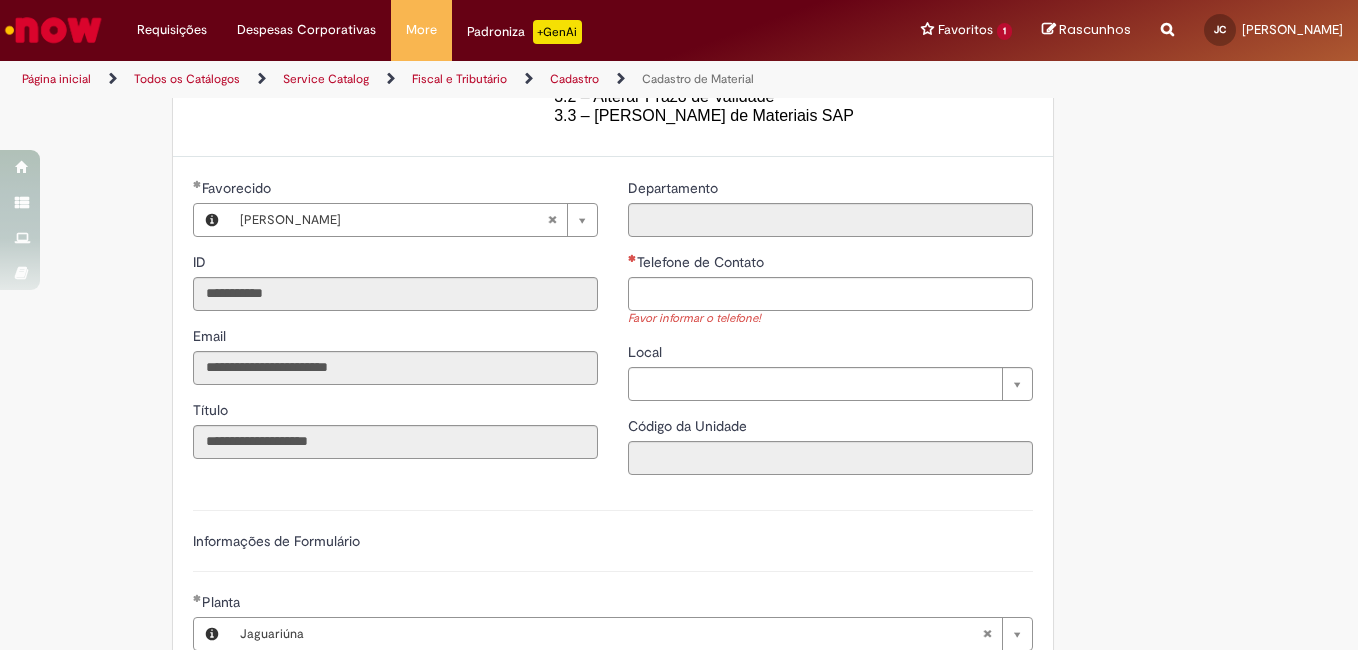 type on "**********" 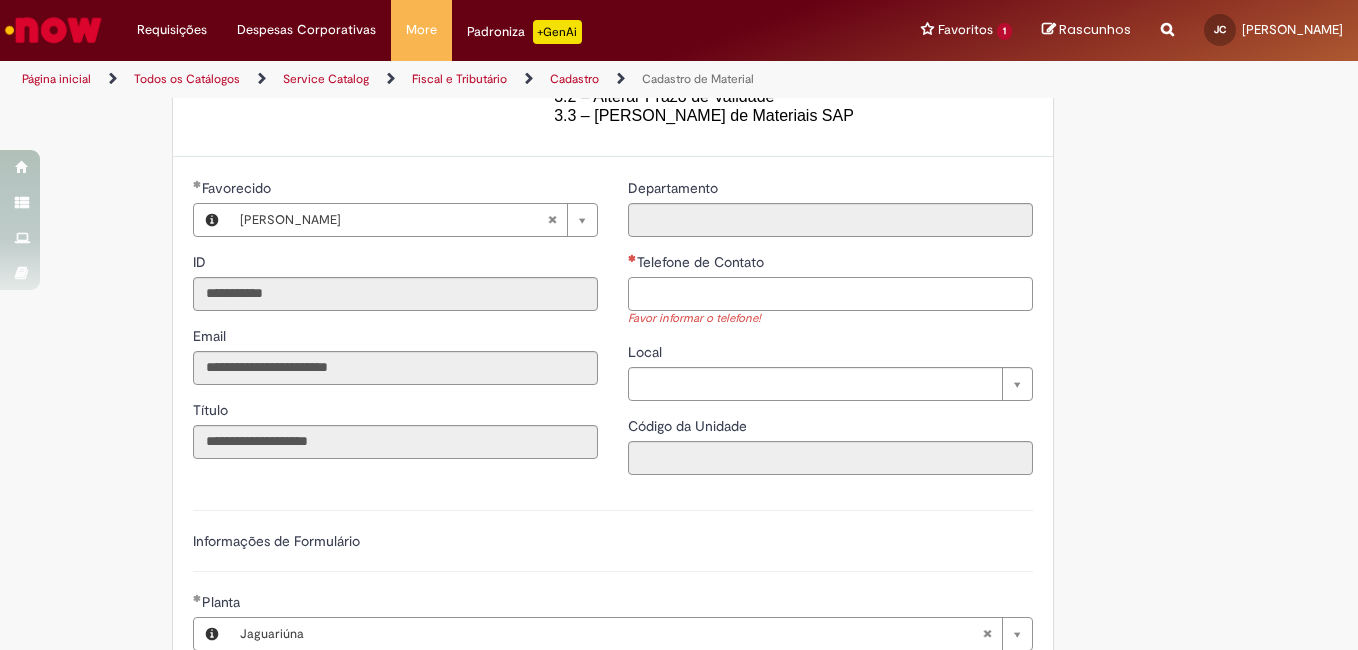 click on "Telefone de Contato" at bounding box center [830, 294] 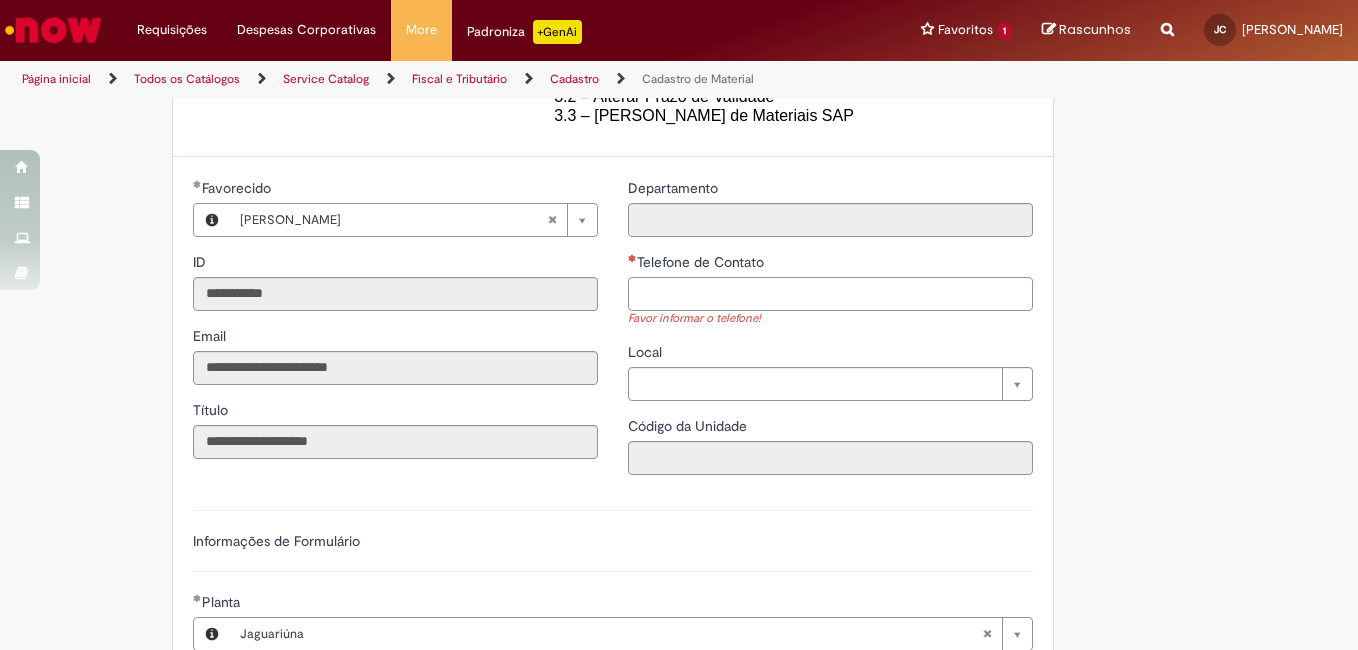 type on "**********" 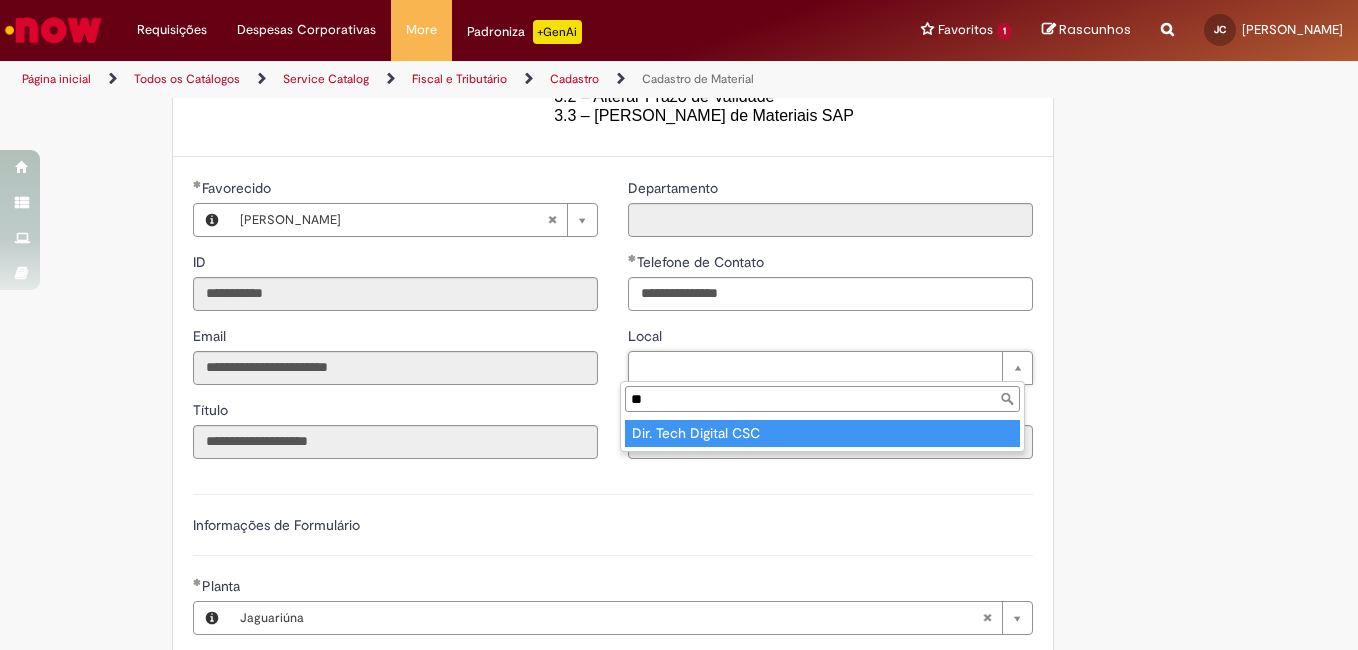 type on "*" 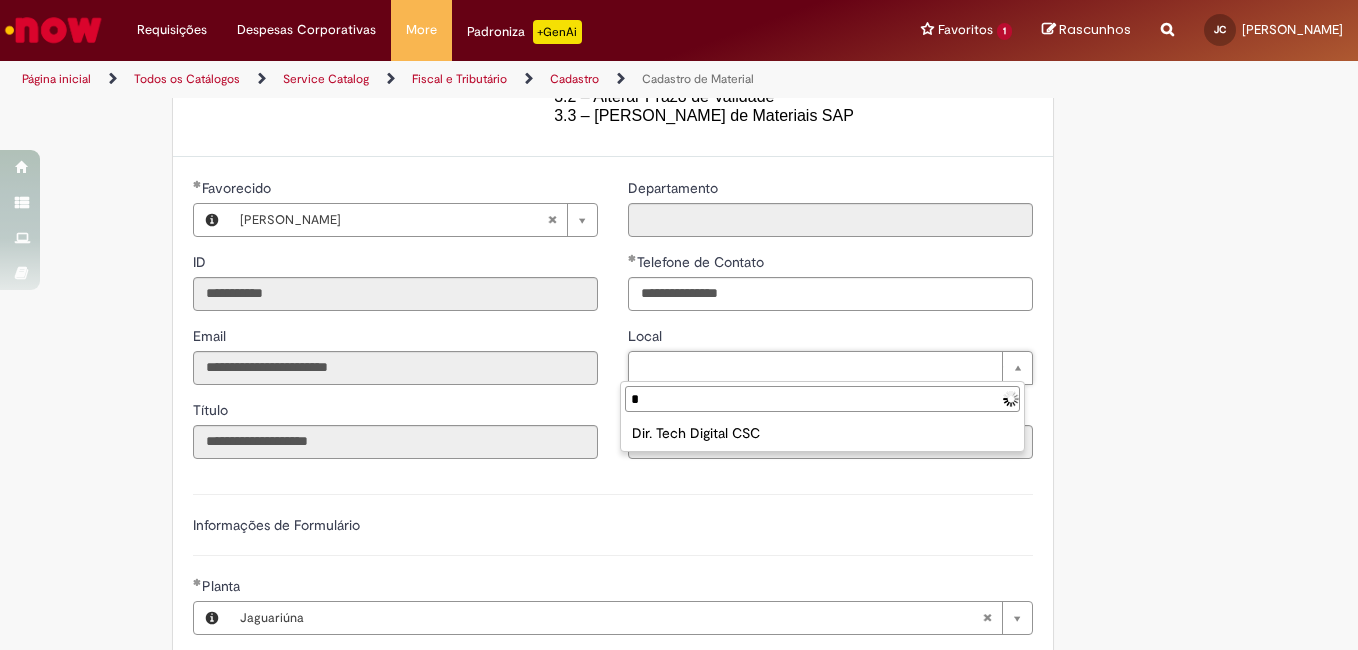 type 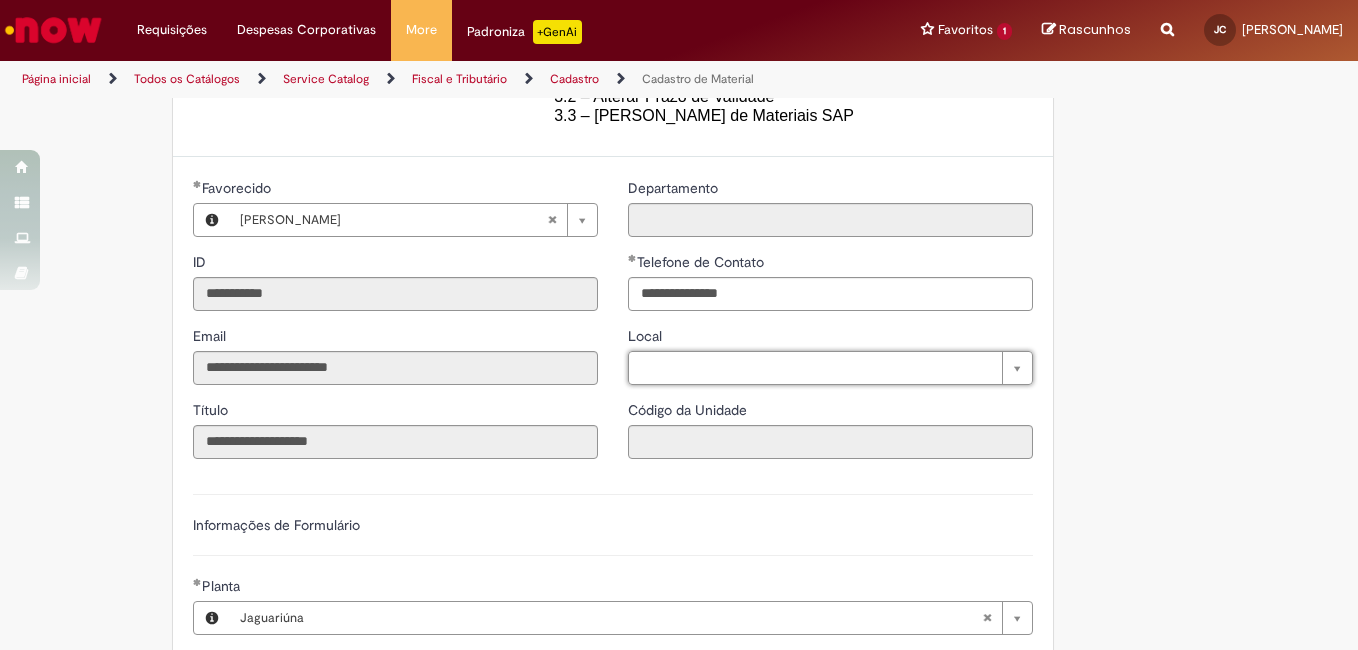 type on "*" 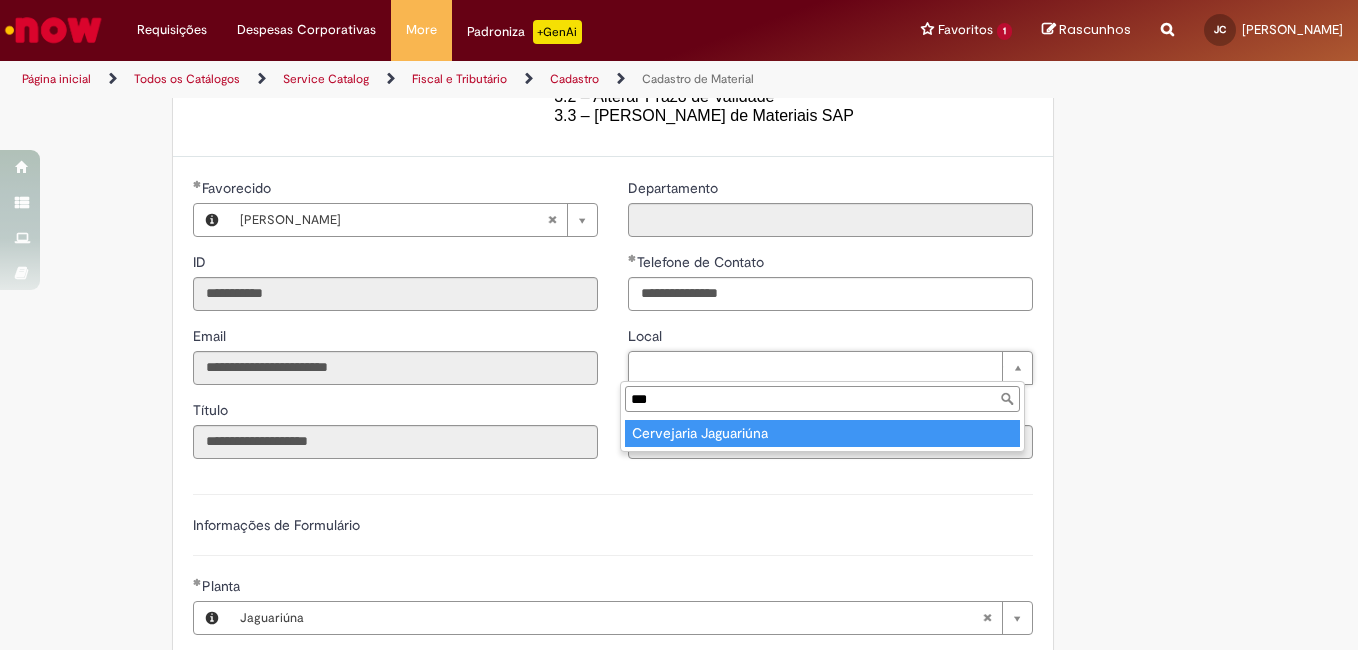 type on "***" 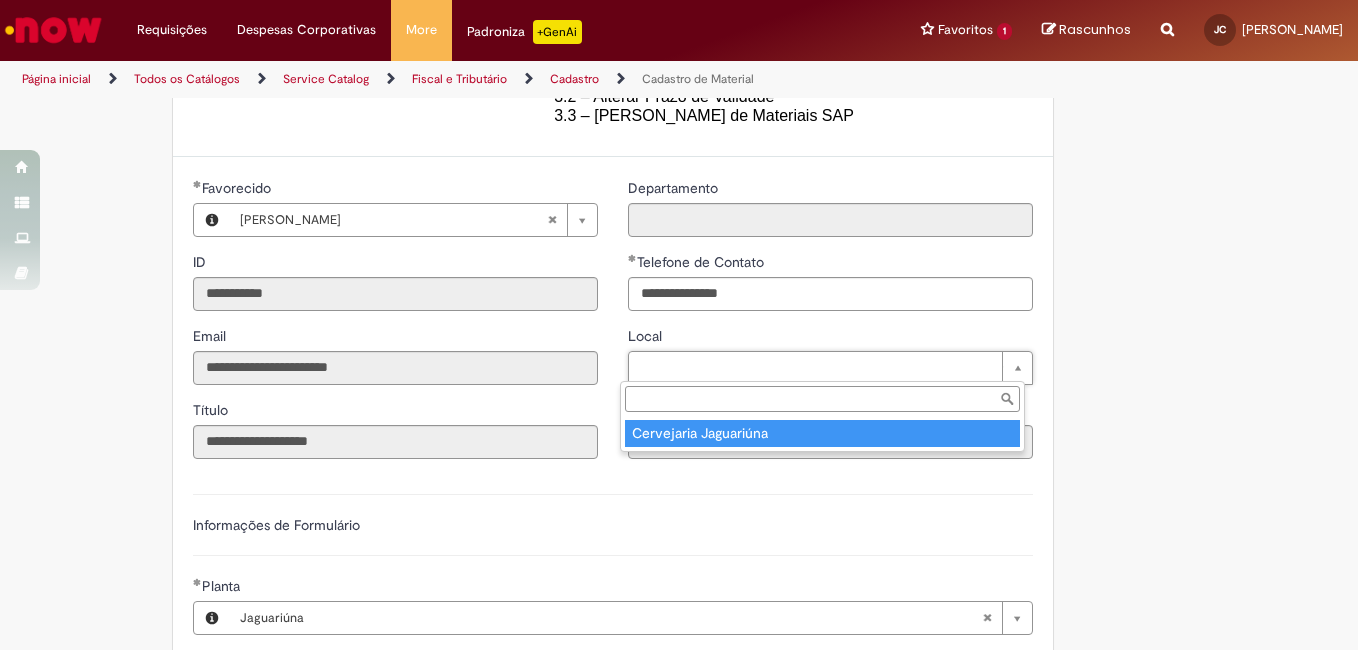 type on "****" 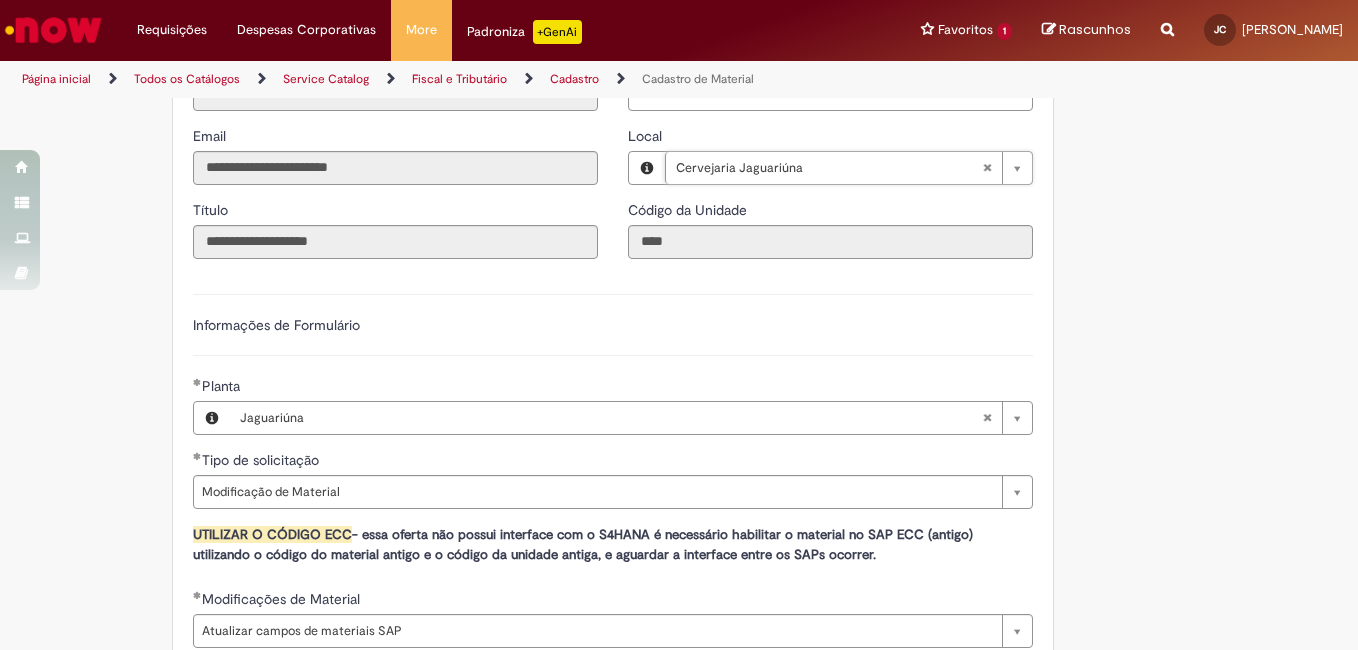 scroll, scrollTop: 1049, scrollLeft: 0, axis: vertical 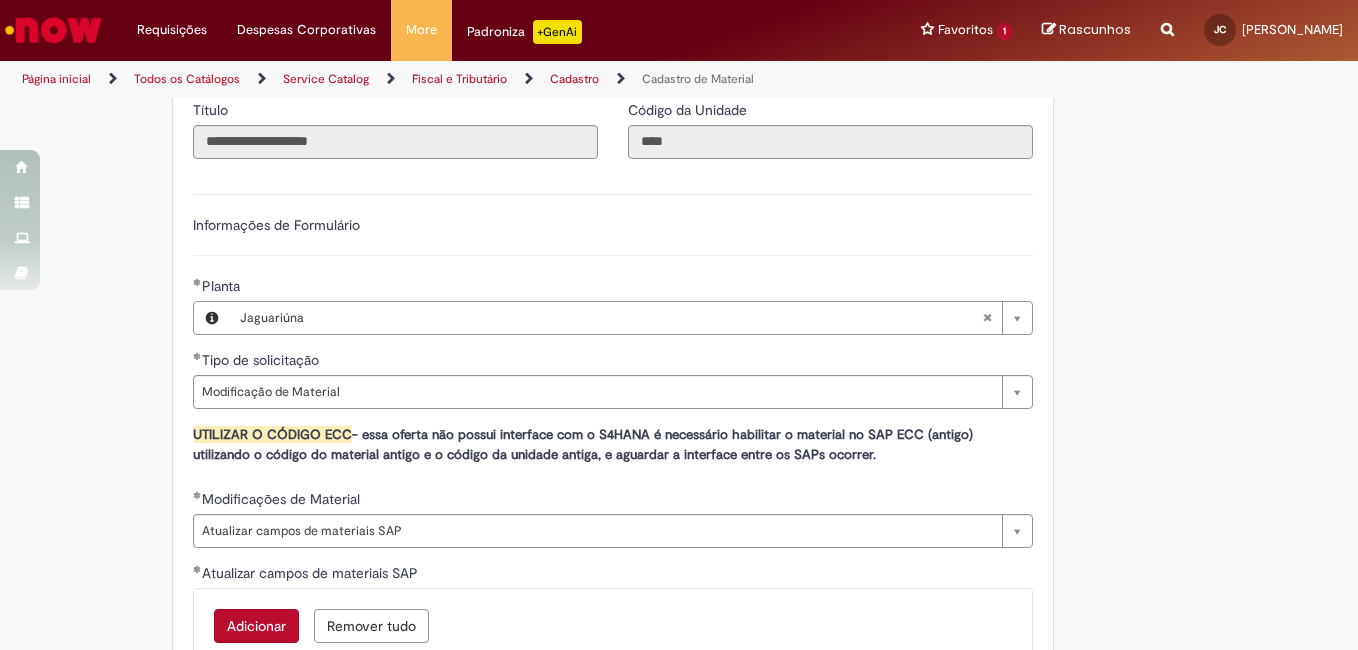 type 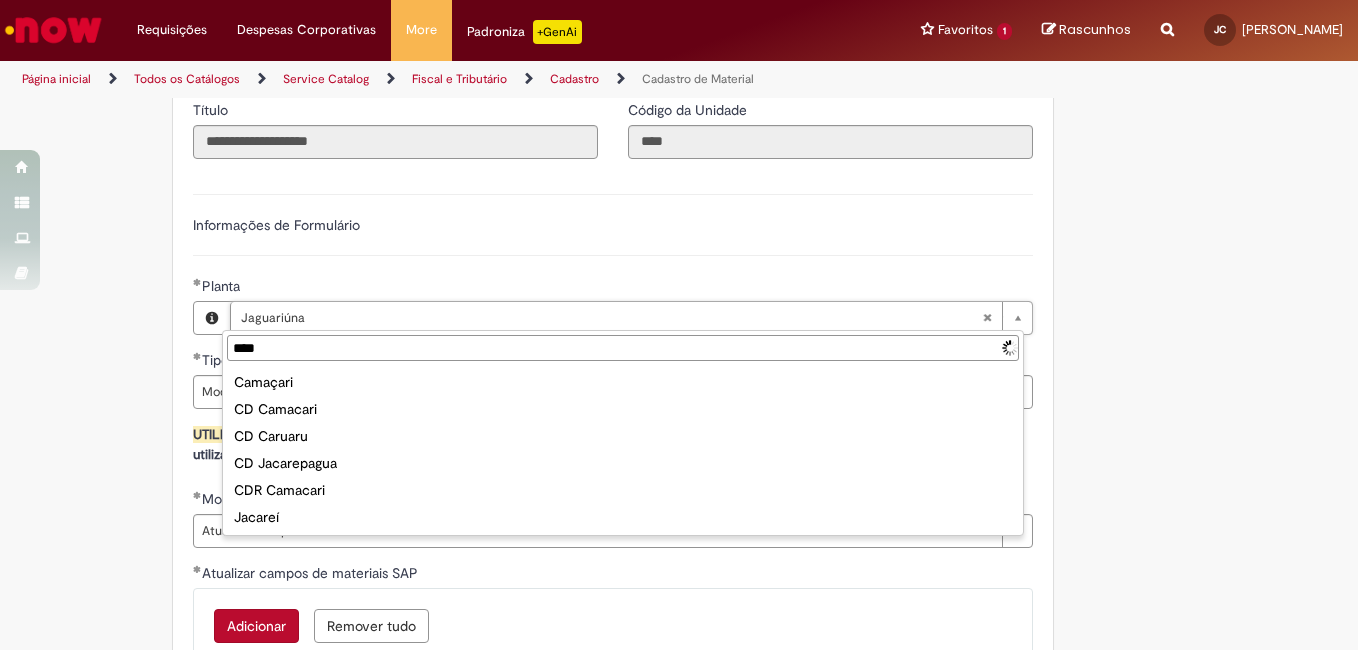 type on "*****" 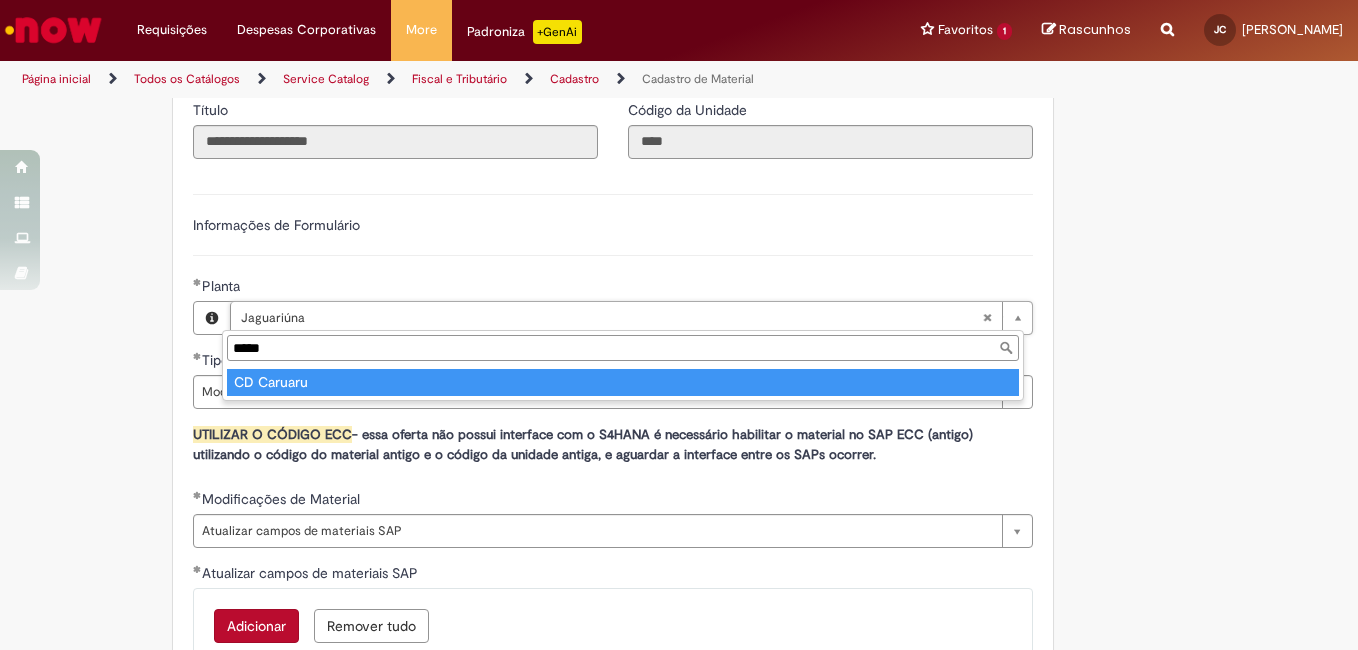 type on "**********" 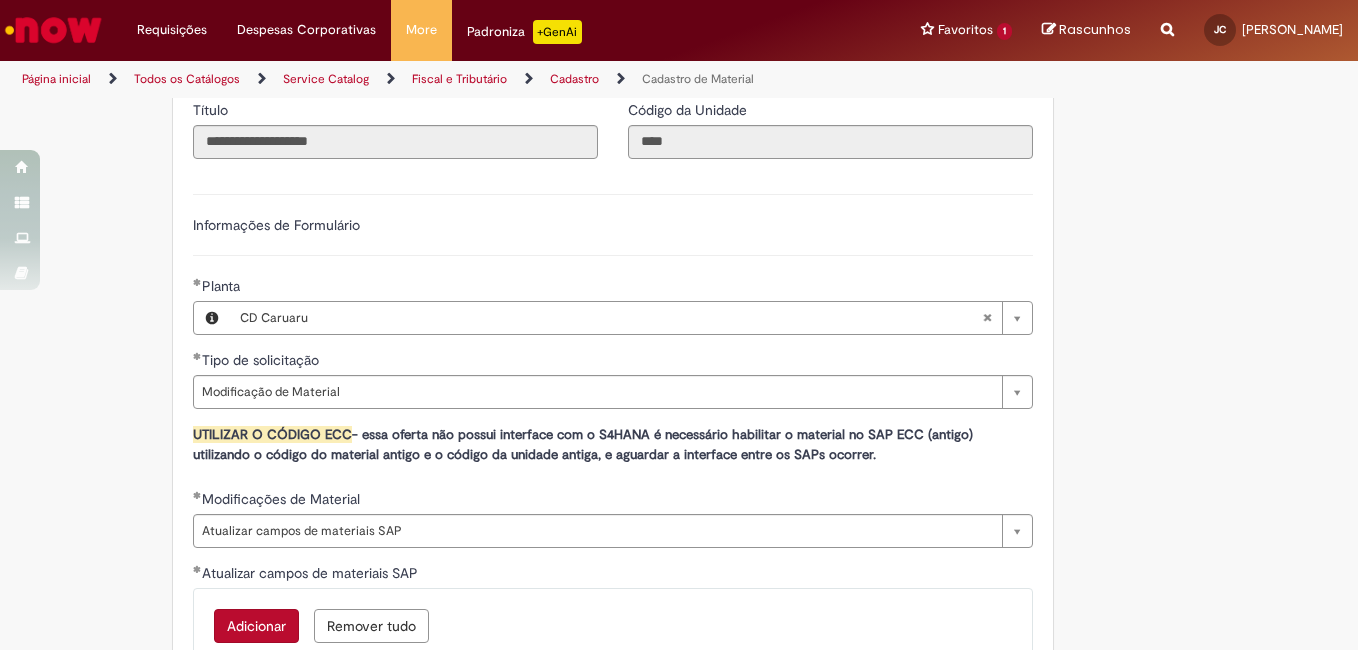 scroll, scrollTop: 0, scrollLeft: 0, axis: both 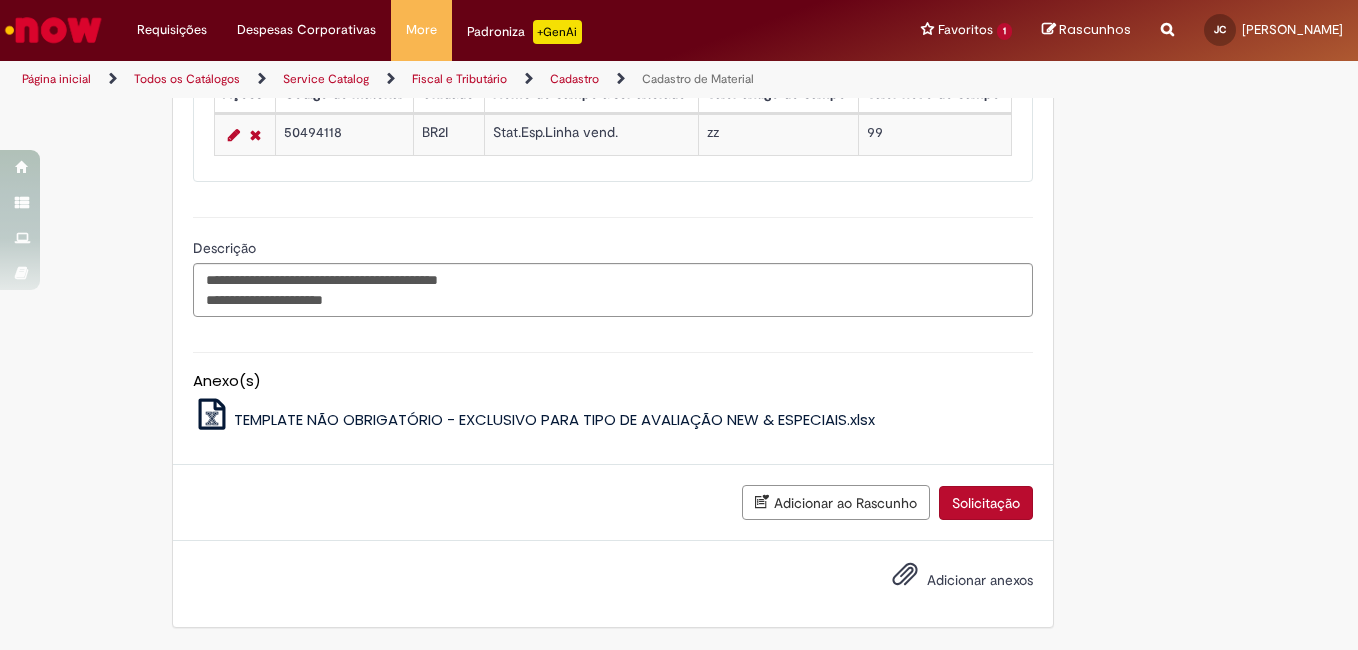 click on "Solicitação" at bounding box center [986, 503] 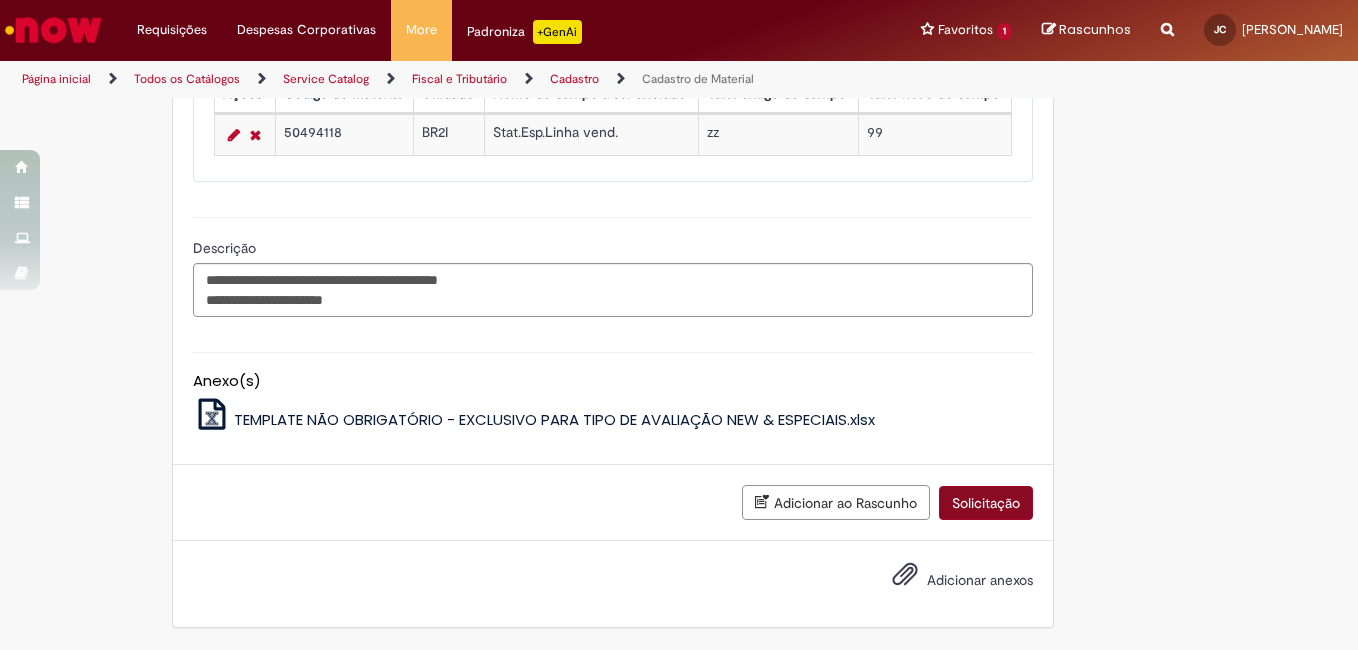 scroll, scrollTop: 1586, scrollLeft: 0, axis: vertical 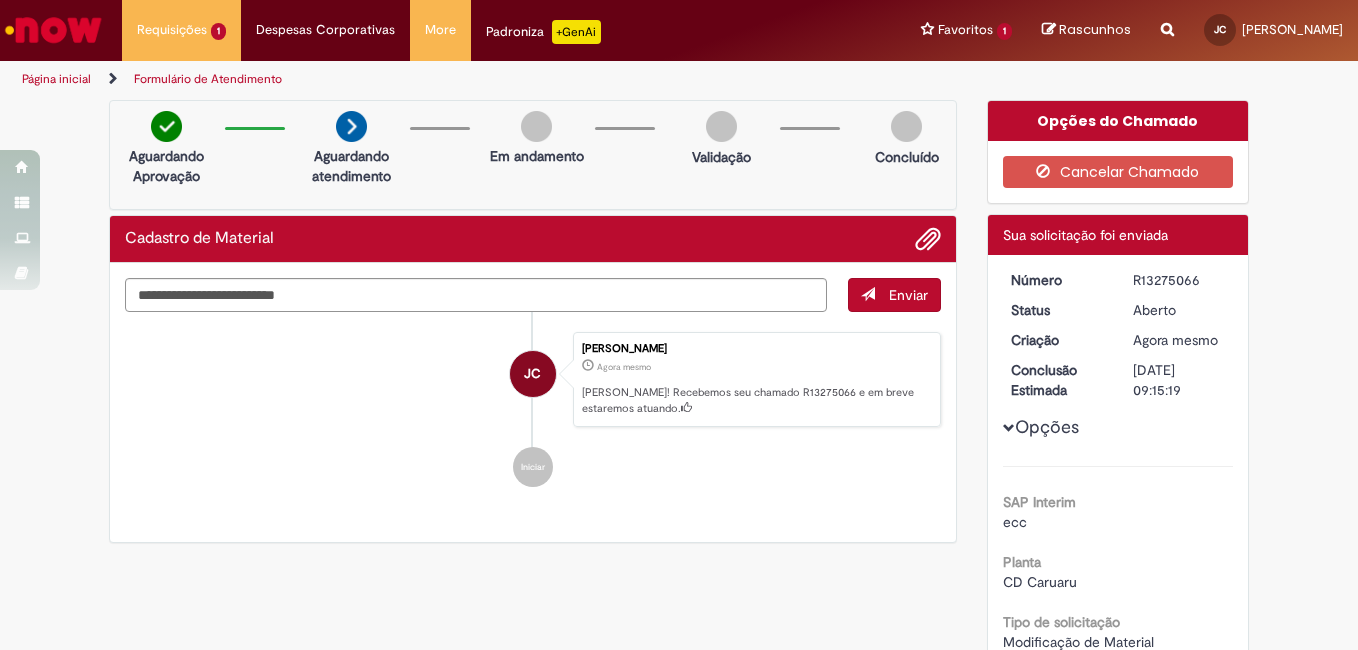 drag, startPoint x: 1196, startPoint y: 274, endPoint x: 1127, endPoint y: 280, distance: 69.260376 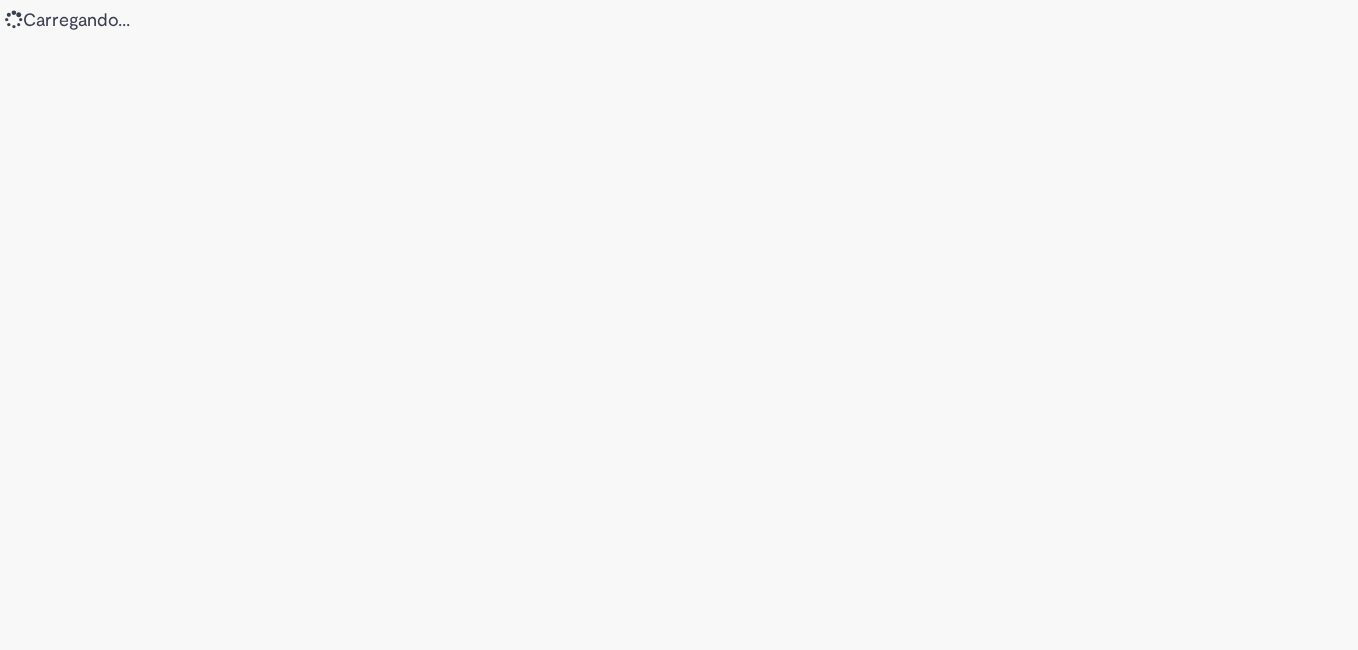 scroll, scrollTop: 0, scrollLeft: 0, axis: both 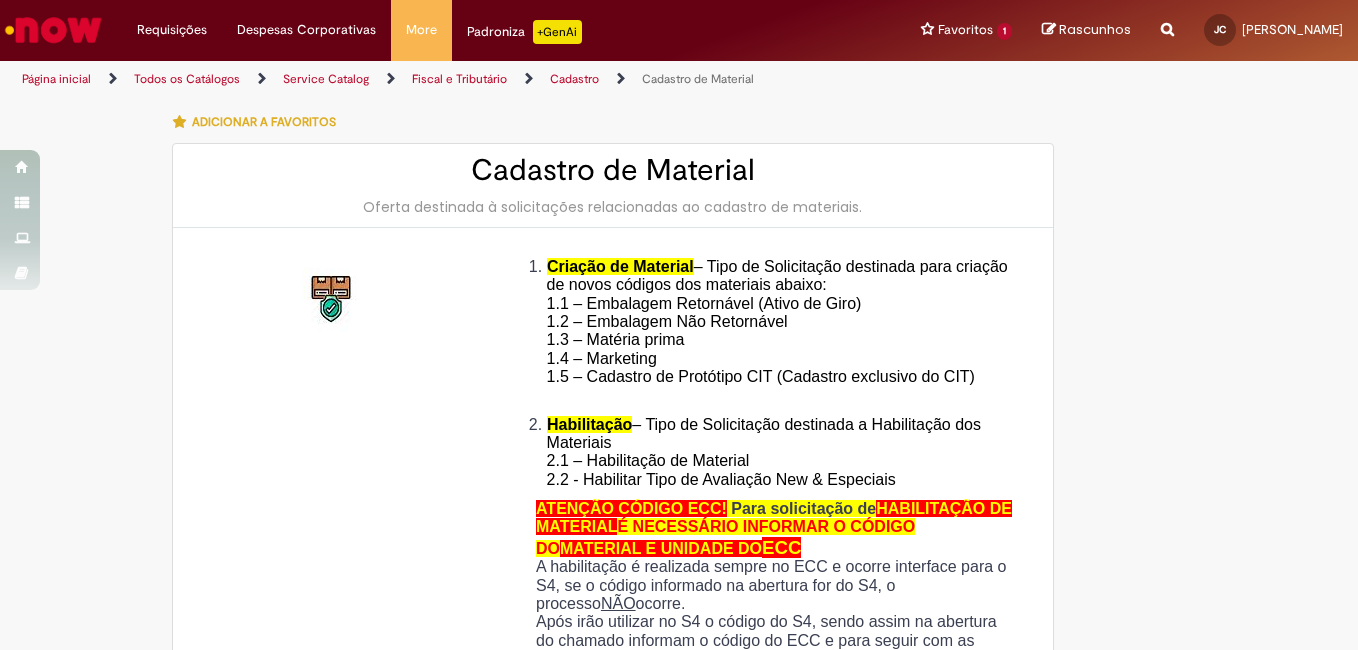 type on "**********" 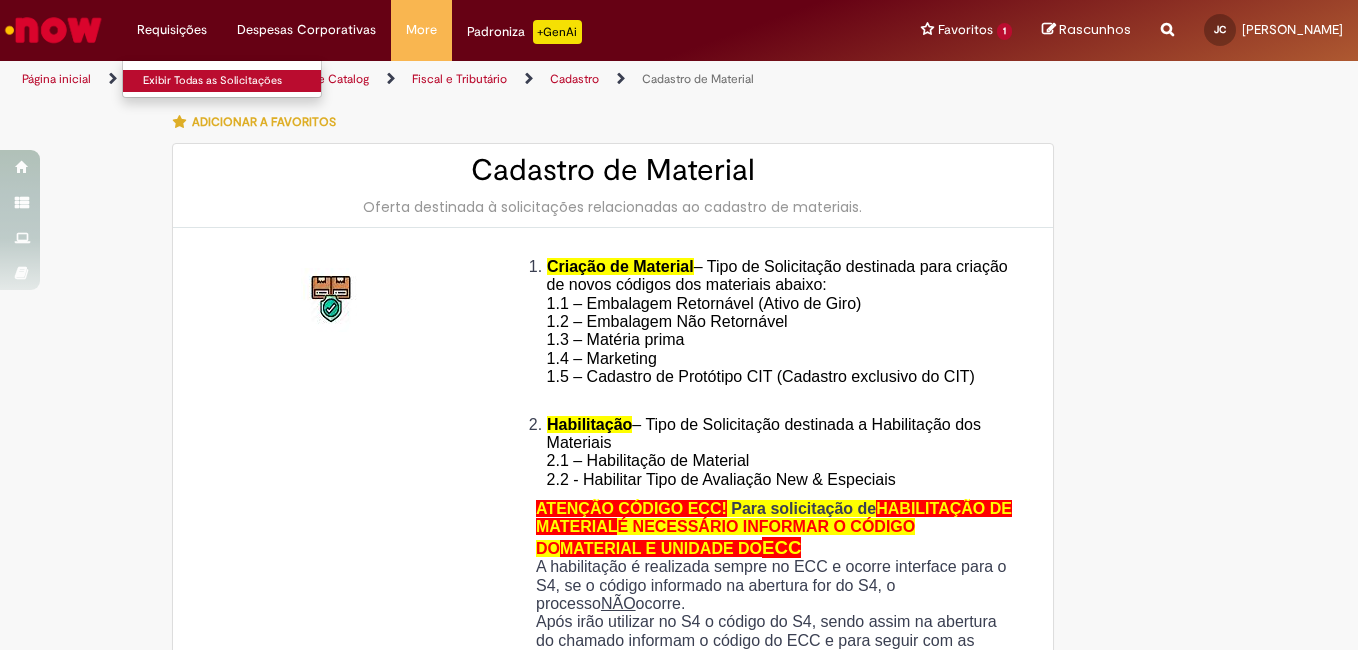 click on "Exibir Todas as Solicitações" at bounding box center (233, 81) 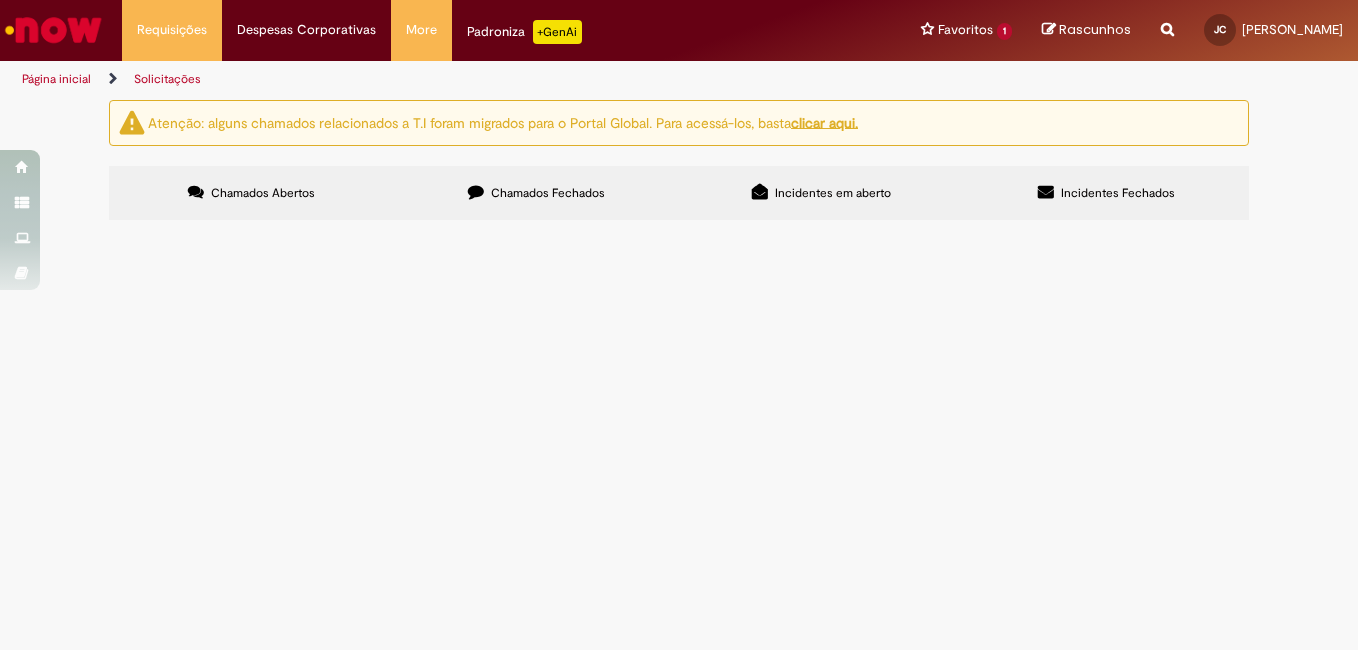 click on "Chamados Fechados" at bounding box center [548, 193] 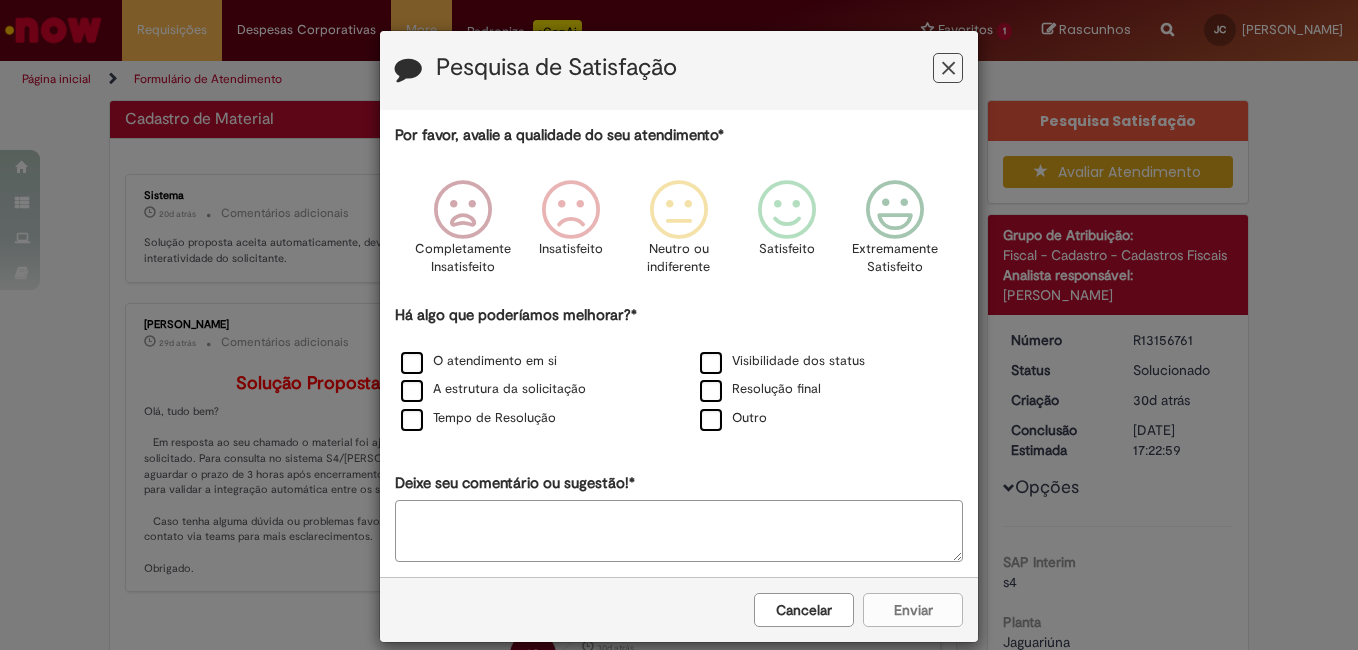 click at bounding box center (948, 68) 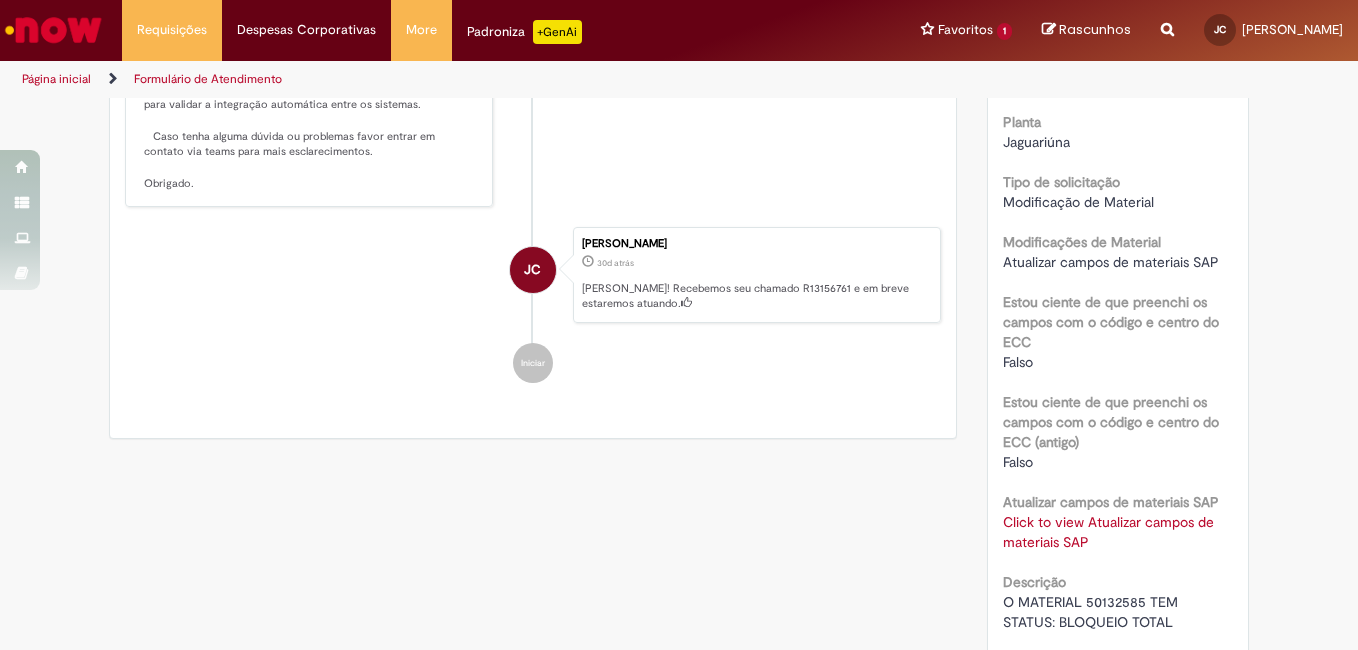 scroll, scrollTop: 533, scrollLeft: 0, axis: vertical 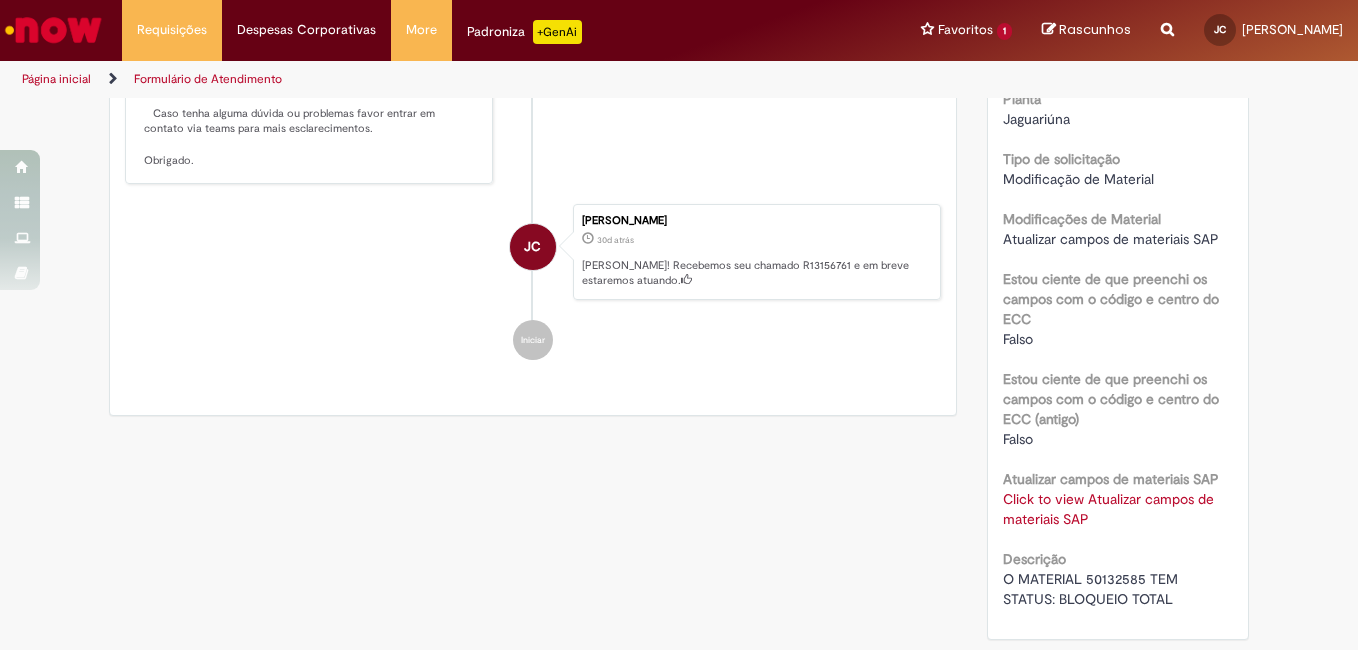 click on "Click to view Atualizar campos de materiais SAP" at bounding box center [1108, 509] 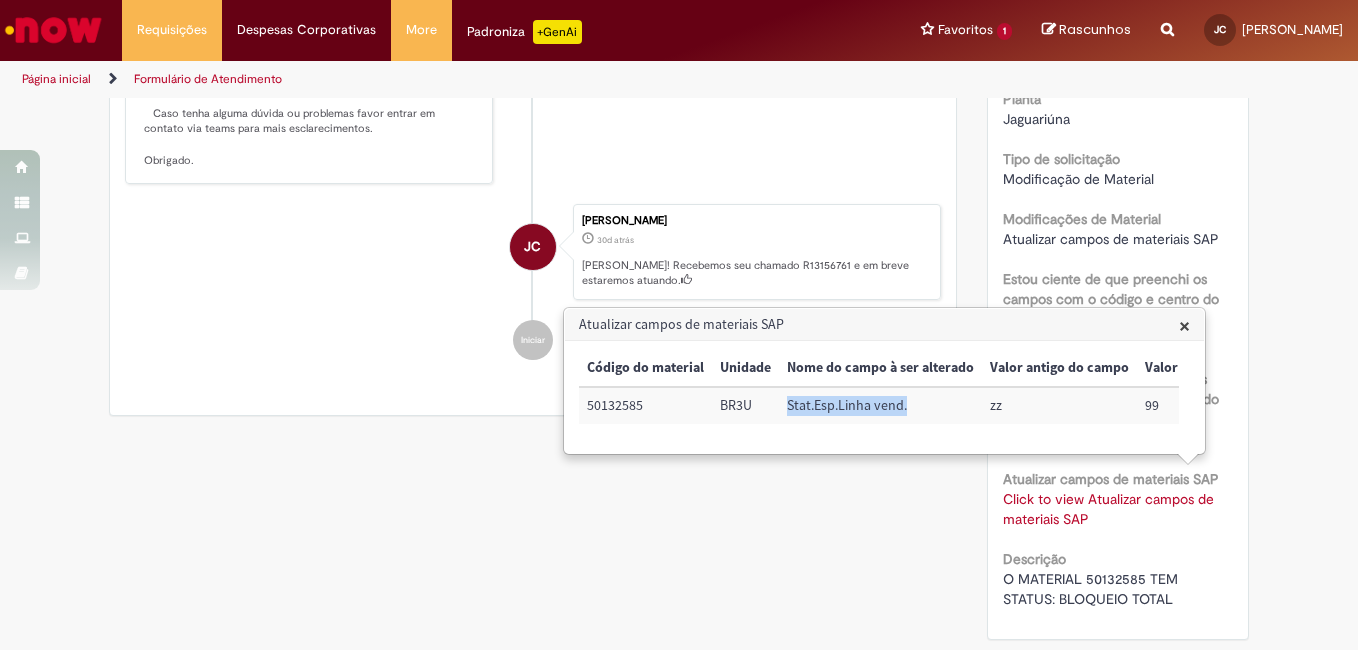 drag, startPoint x: 786, startPoint y: 406, endPoint x: 915, endPoint y: 409, distance: 129.03488 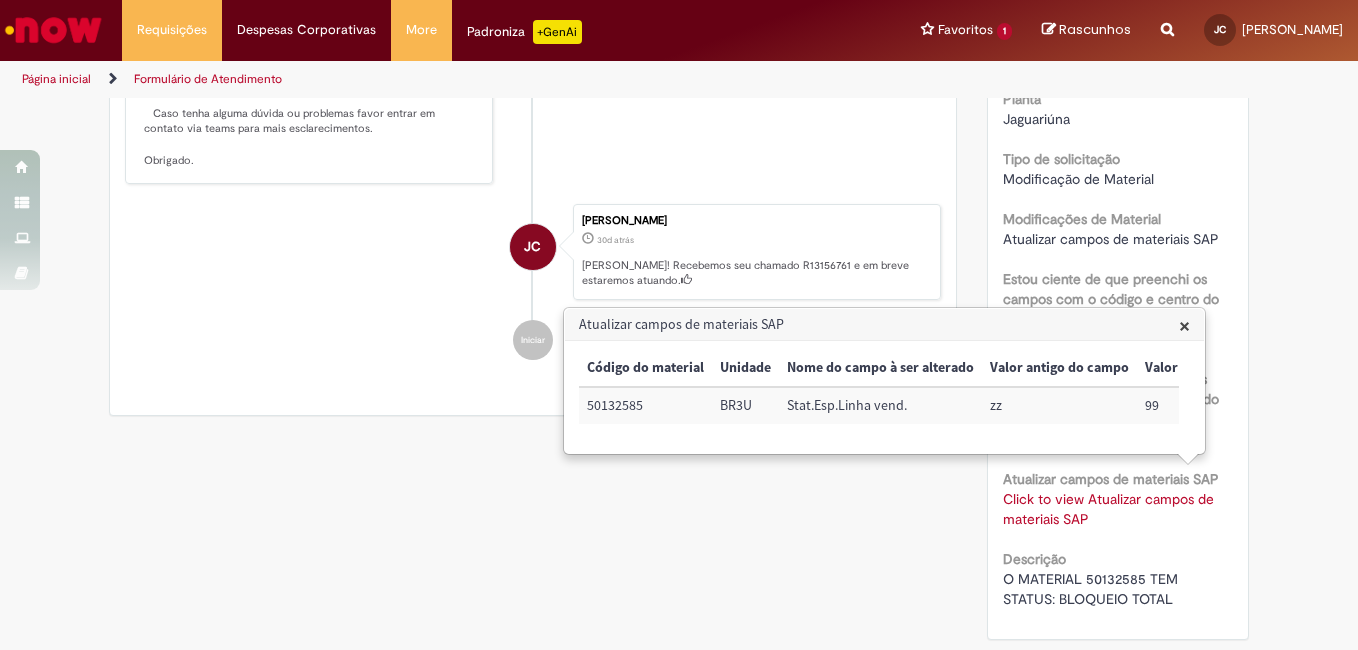 click on "Verificar Código de Barras
Aguardando Aprovação
Aguardando atendimento
Em andamento
Validação
Concluído
Cadastro de Material
Enviar
S
Sistema
20d atrás 20 dias atrás     Comentários adicionais
Solução proposta aceita automaticamente, devido a falta de interatividade do solicitante." at bounding box center (679, 113) 